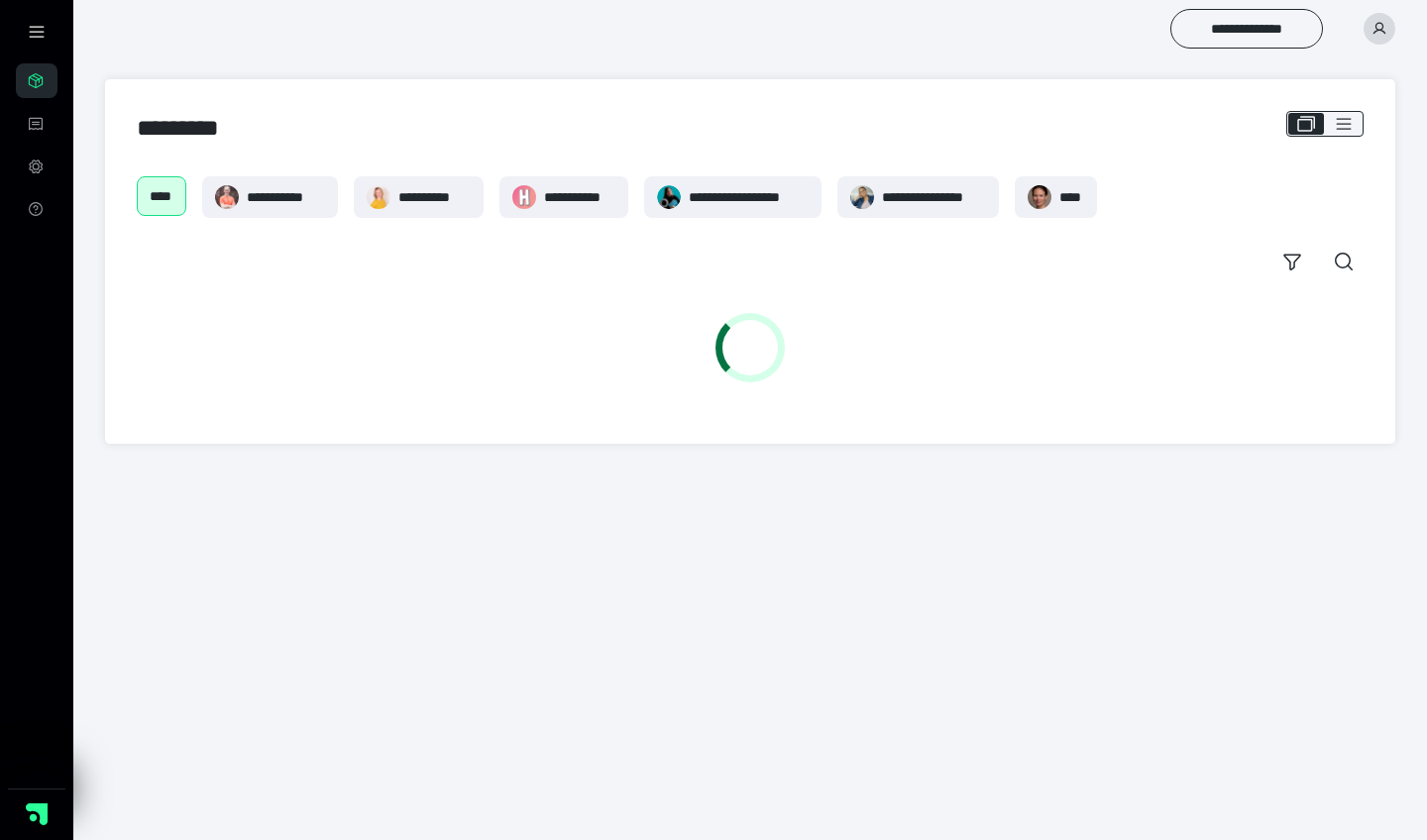 scroll, scrollTop: 0, scrollLeft: 0, axis: both 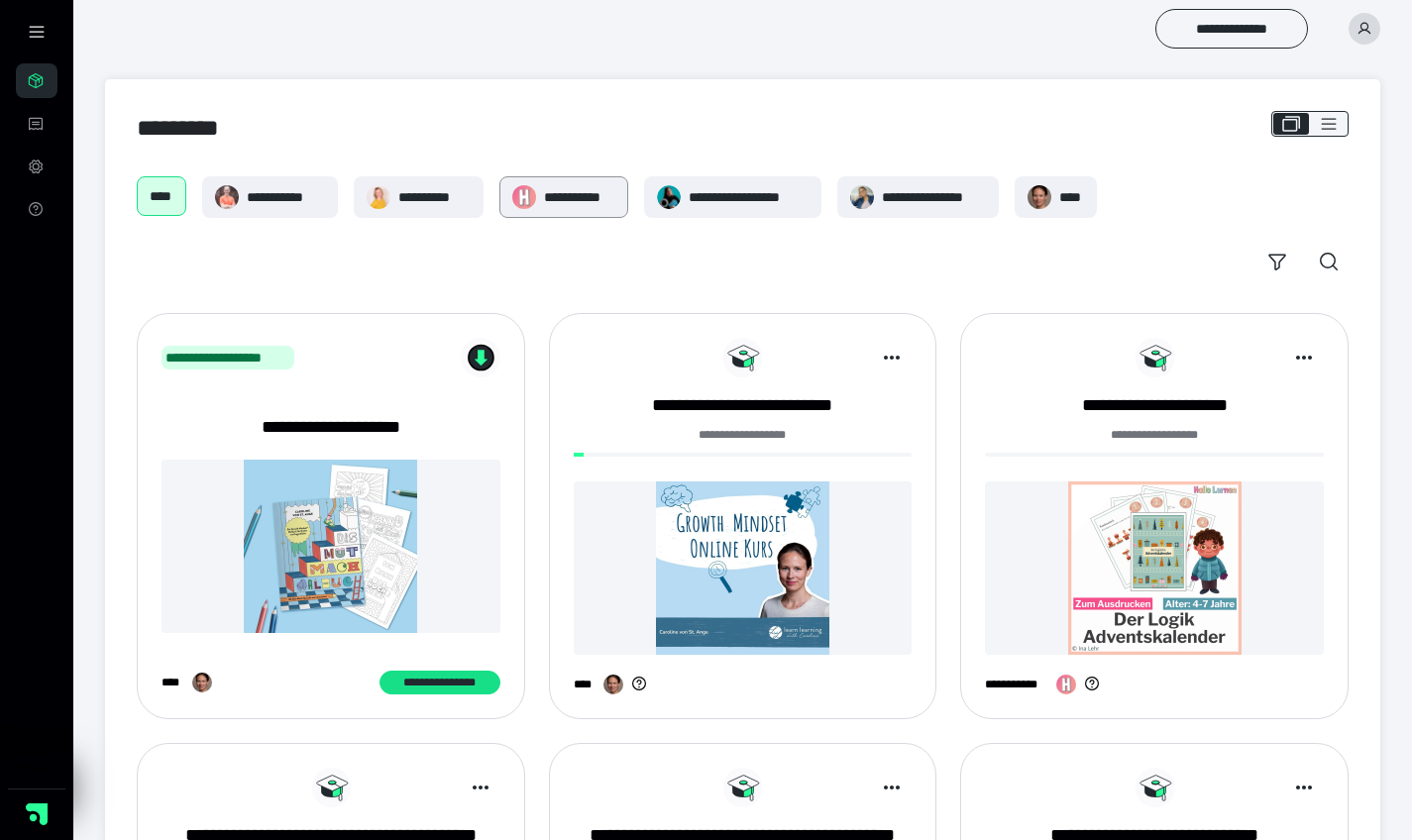 click on "**********" at bounding box center (580, 197) 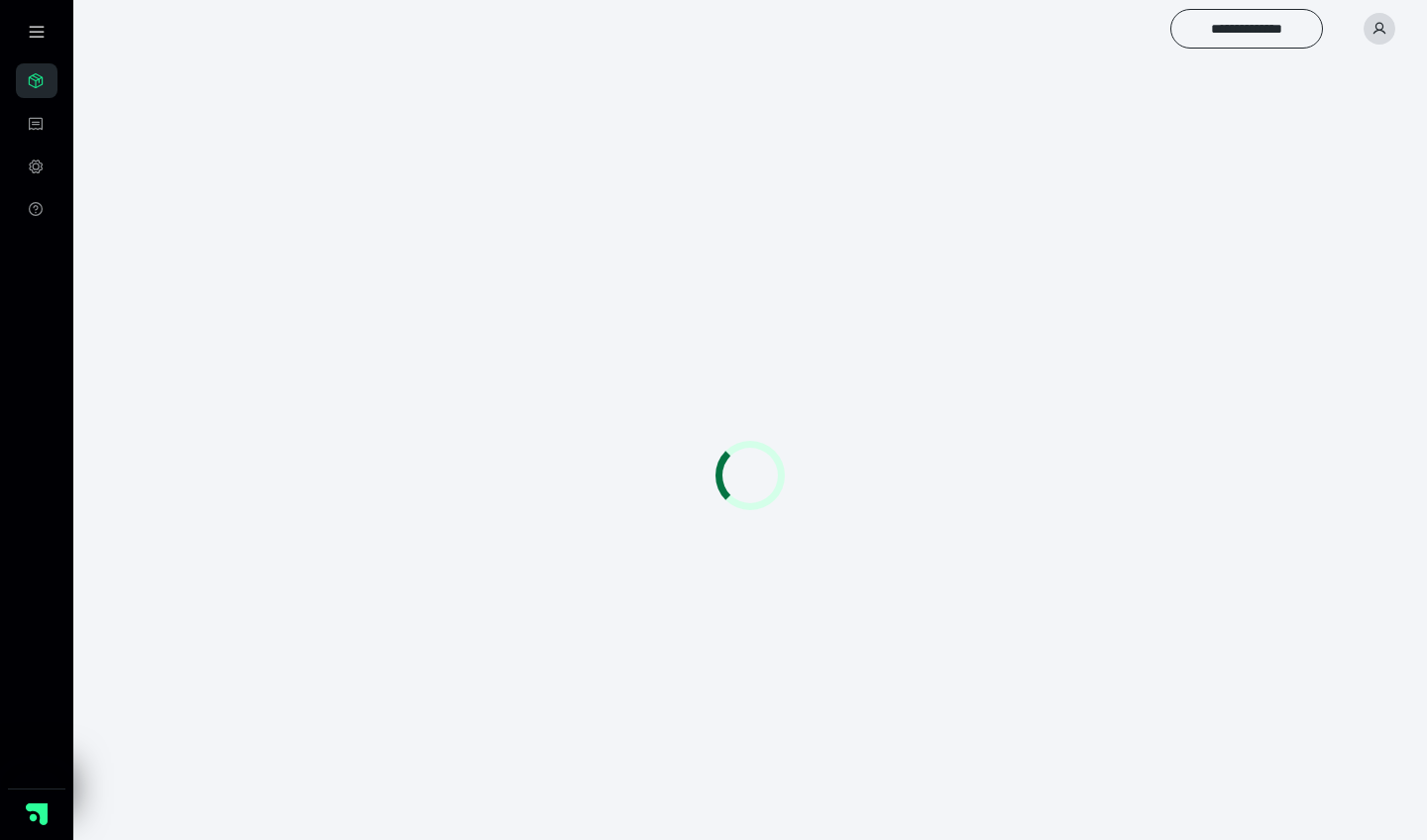 scroll, scrollTop: 0, scrollLeft: 0, axis: both 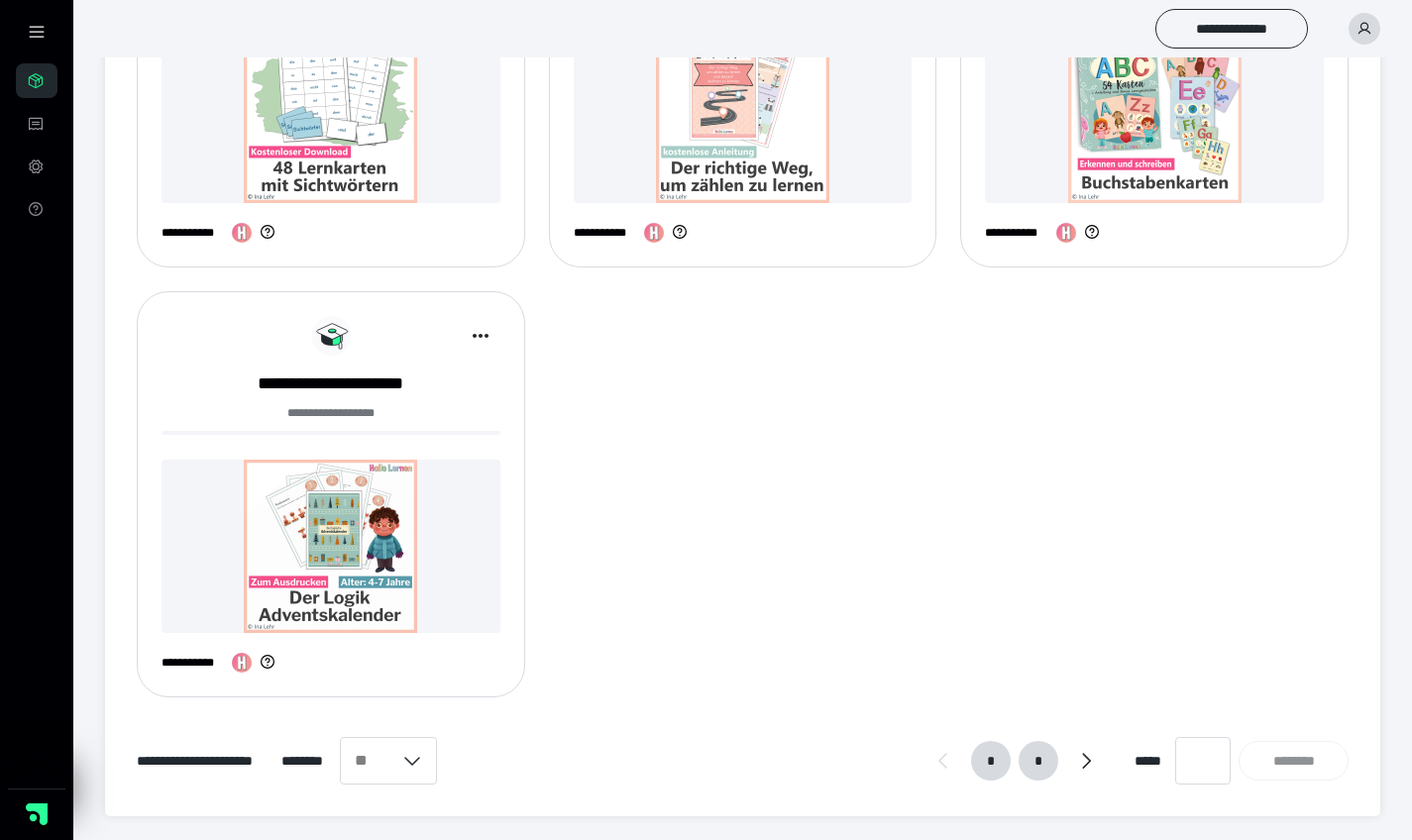 click on "*" at bounding box center (1038, 761) 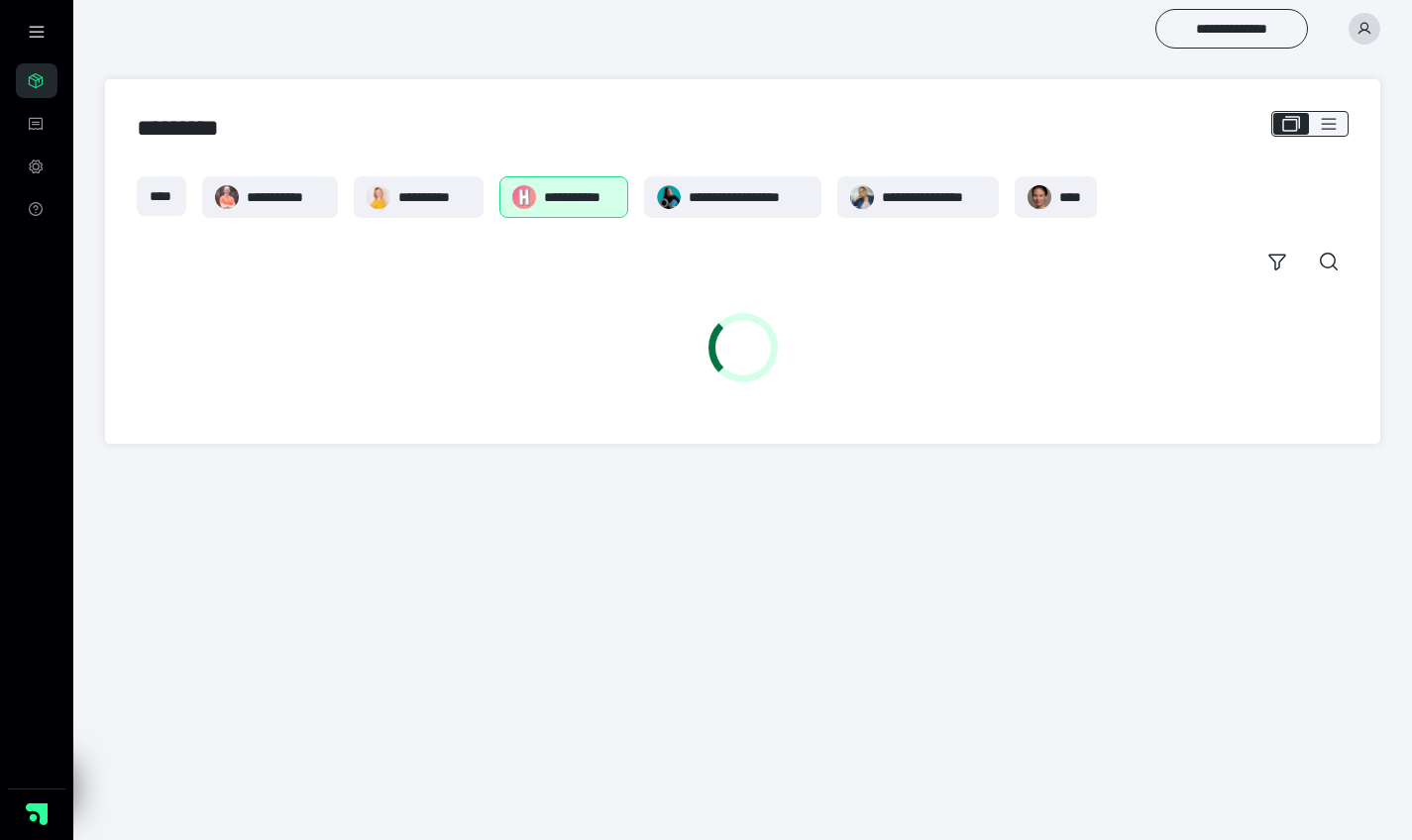 scroll, scrollTop: 0, scrollLeft: 0, axis: both 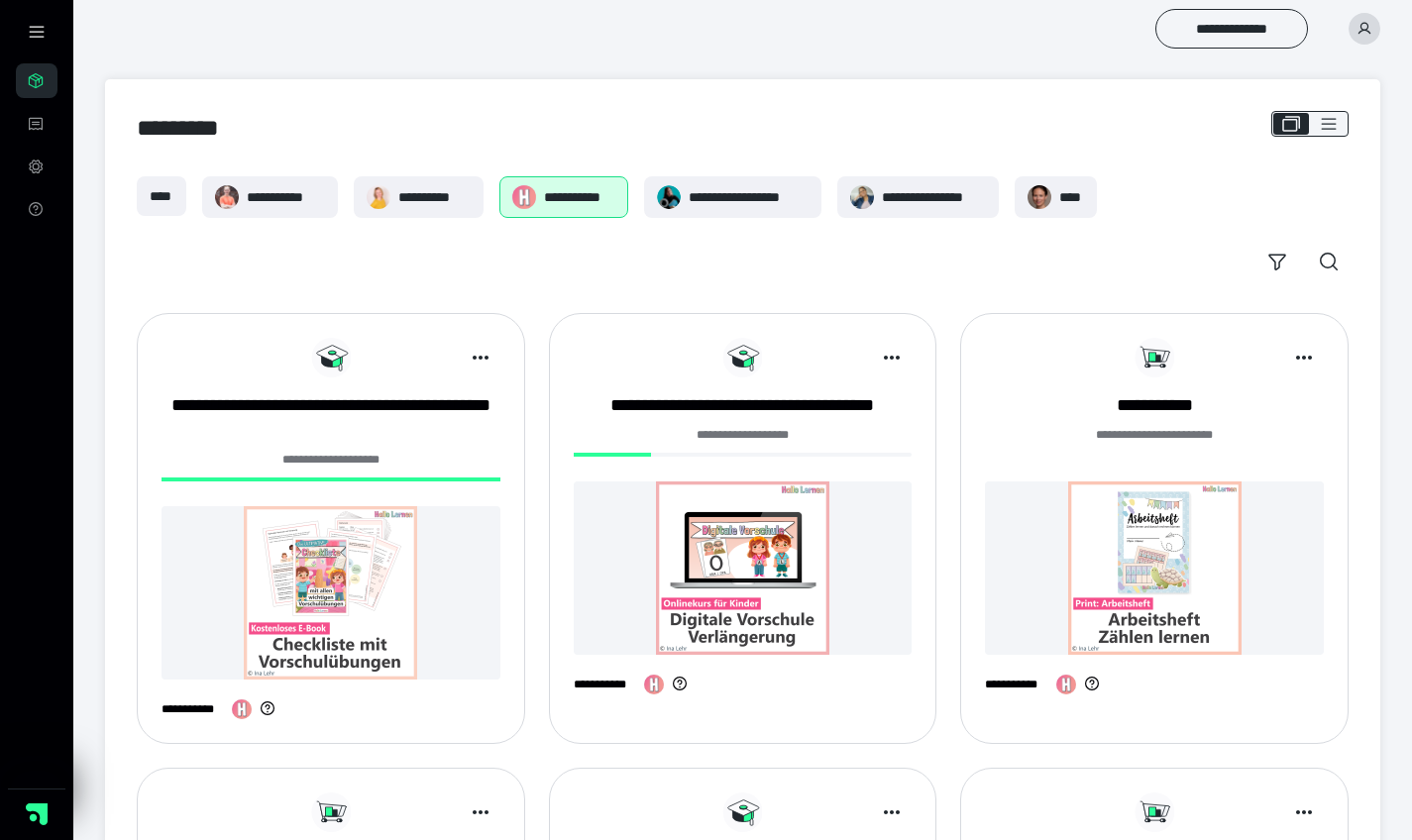 click at bounding box center (743, 568) 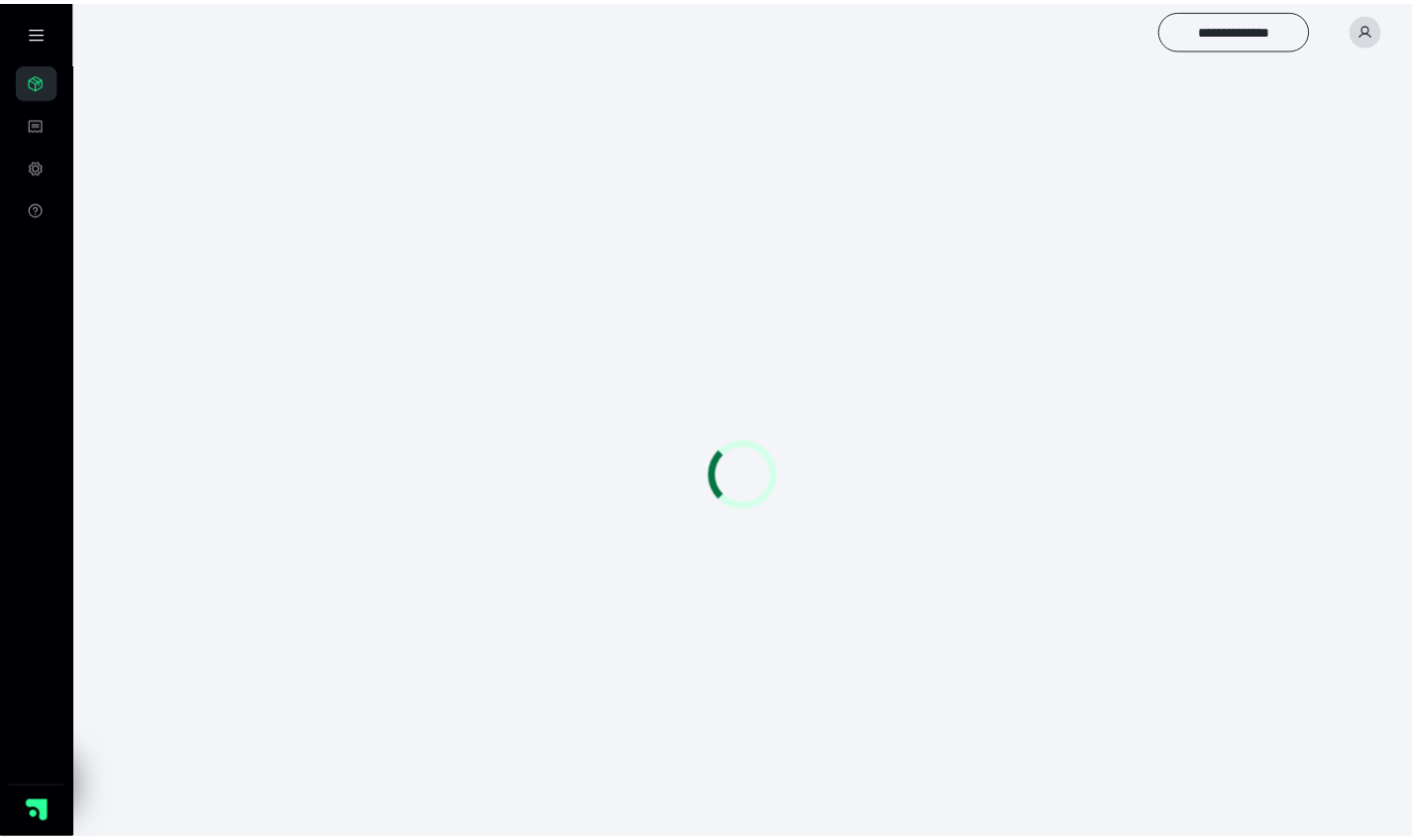 scroll, scrollTop: 0, scrollLeft: 0, axis: both 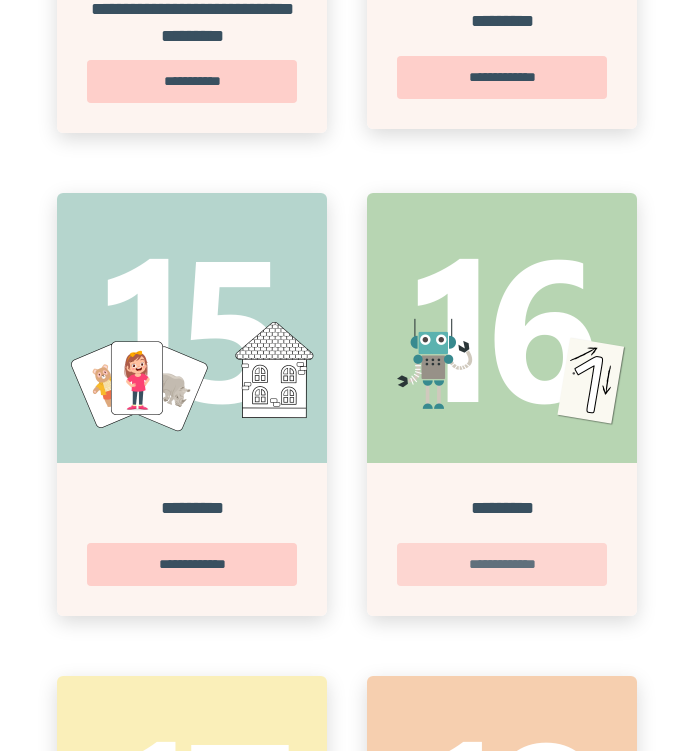 click on "**********" at bounding box center (502, 564) 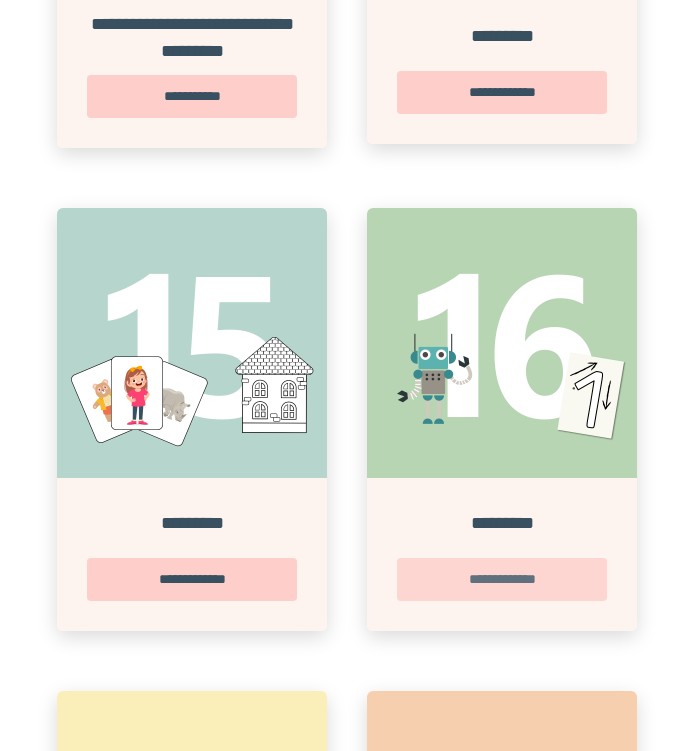 scroll, scrollTop: 0, scrollLeft: 0, axis: both 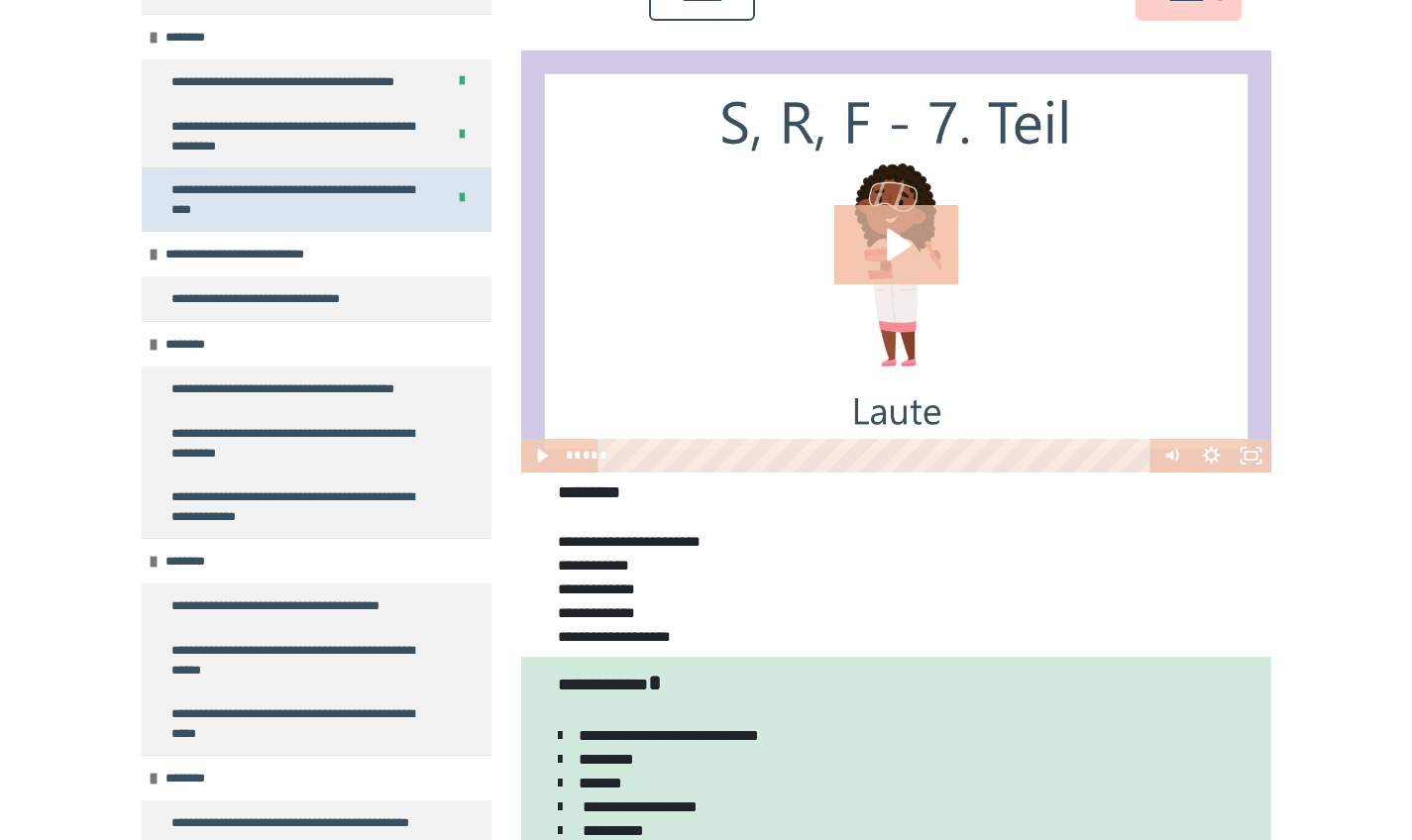 click on "**********" at bounding box center [293, 199] 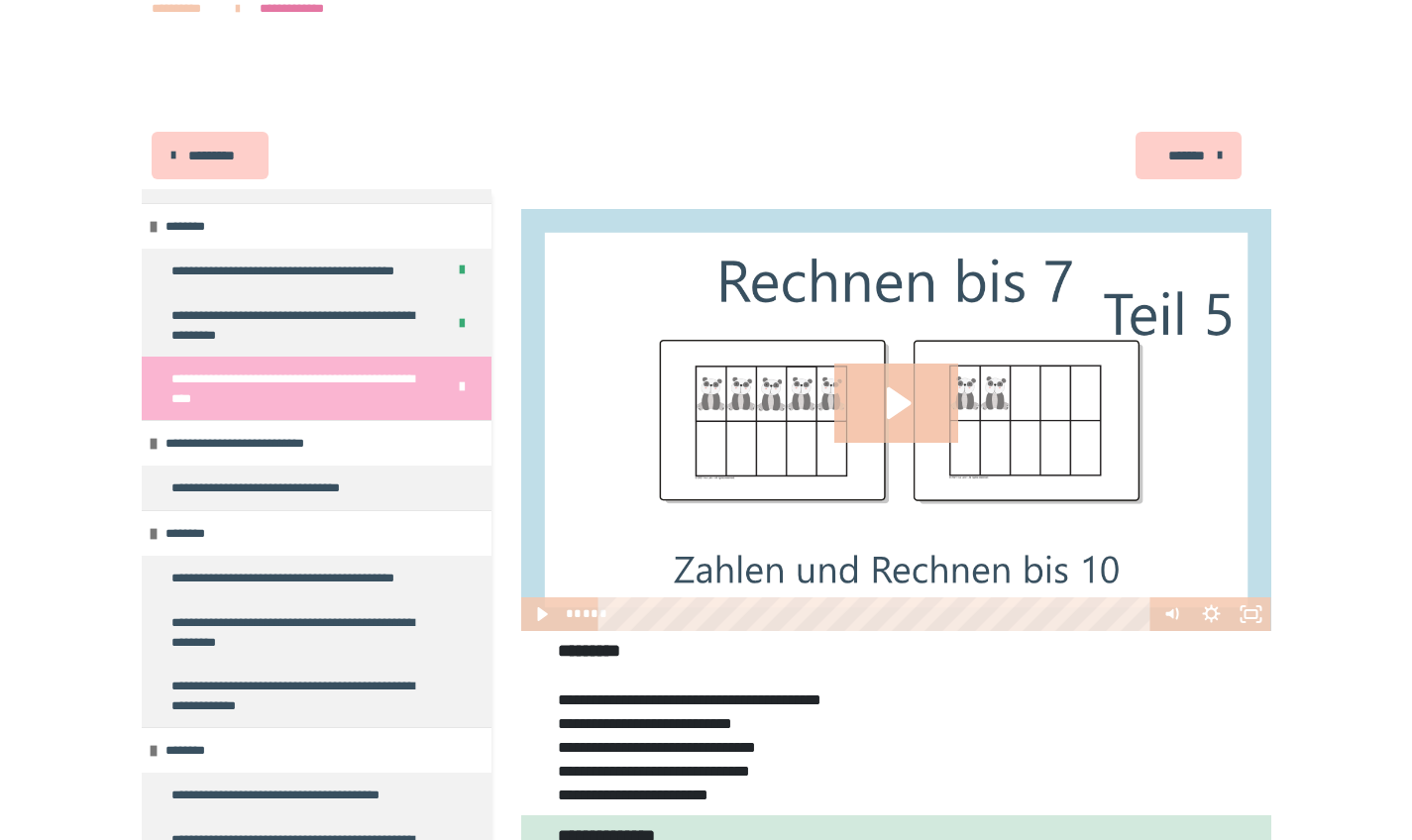 scroll, scrollTop: 0, scrollLeft: 0, axis: both 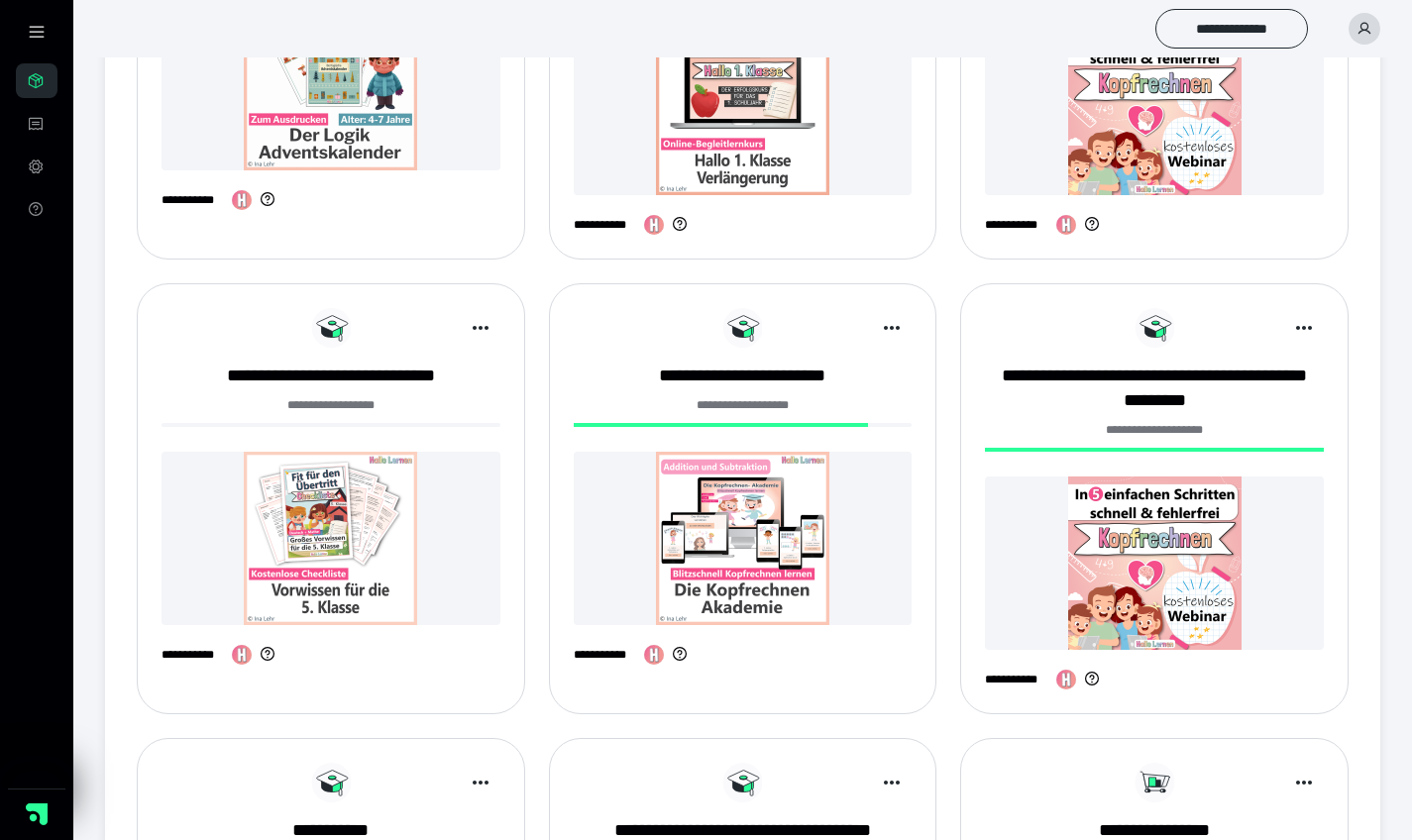 click at bounding box center (743, 538) 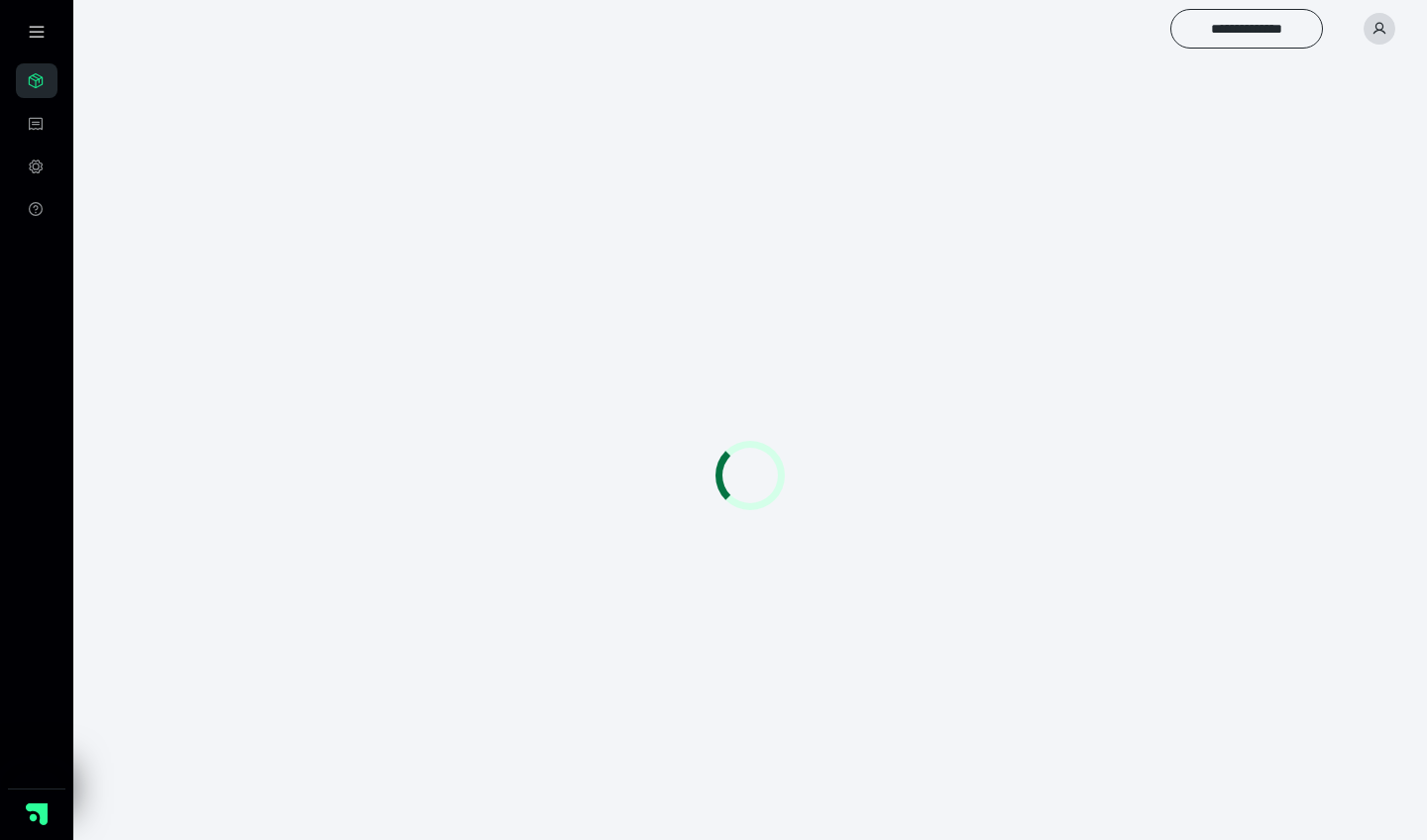 scroll, scrollTop: 0, scrollLeft: 0, axis: both 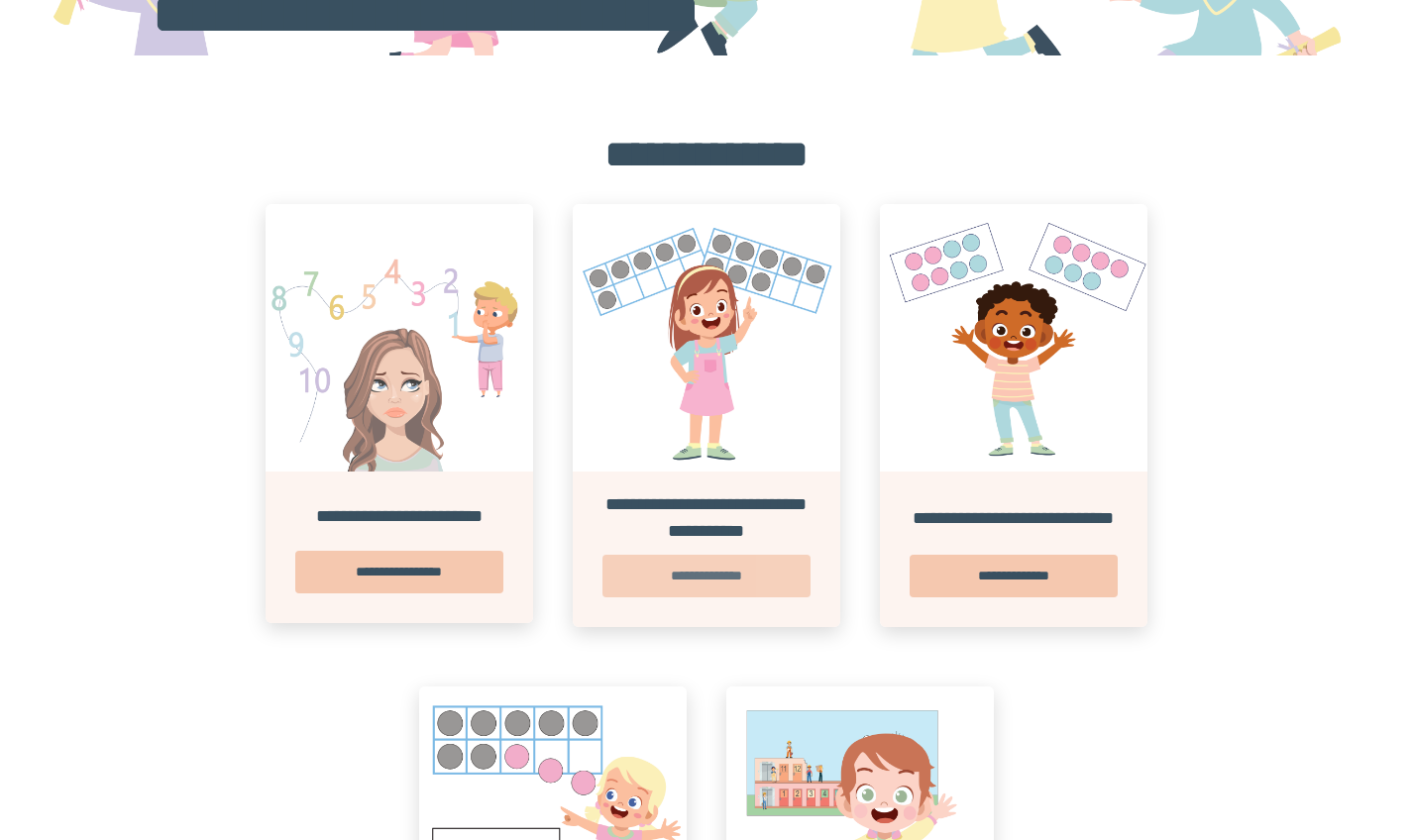 click on "**********" at bounding box center (706, 576) 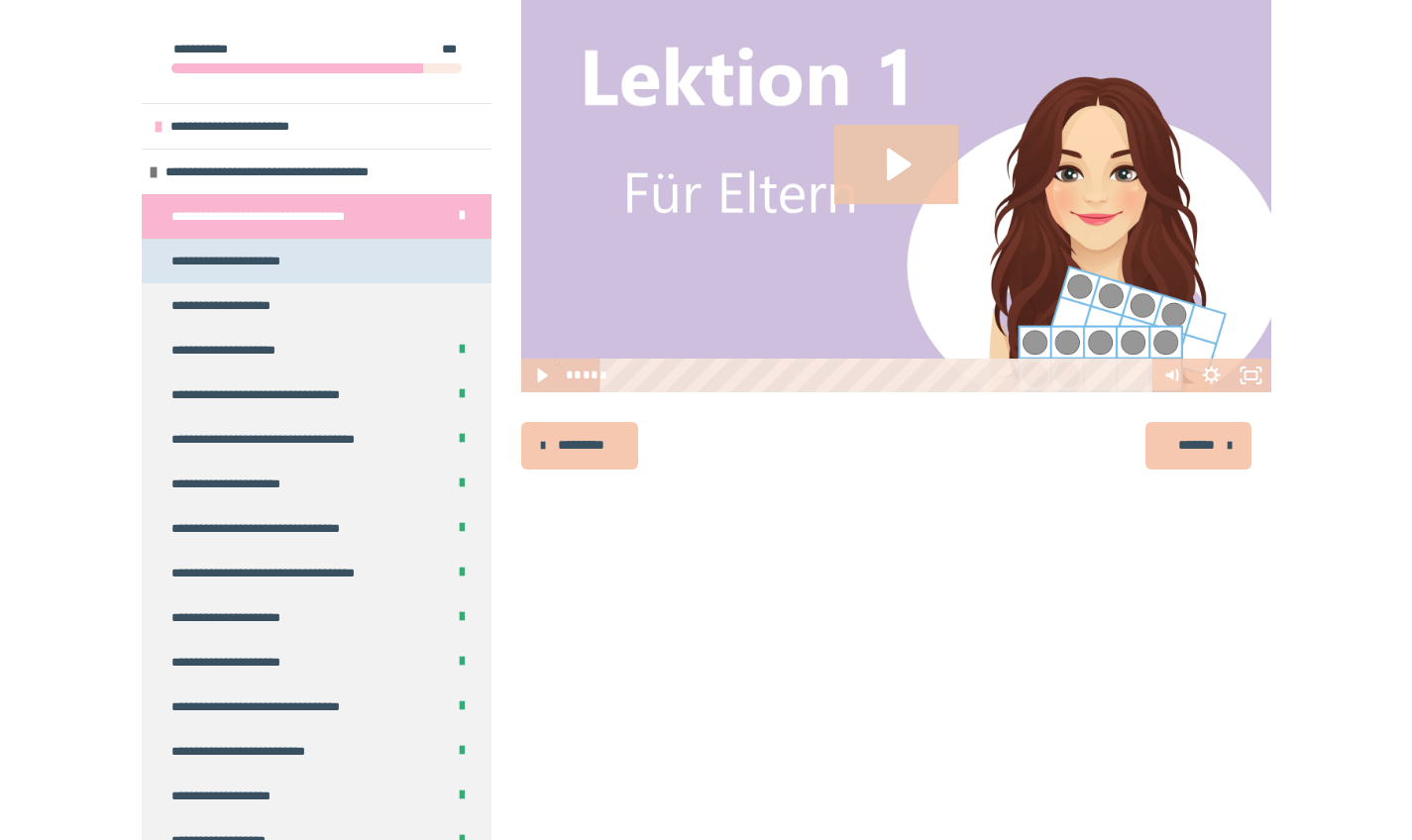 scroll, scrollTop: 366, scrollLeft: 0, axis: vertical 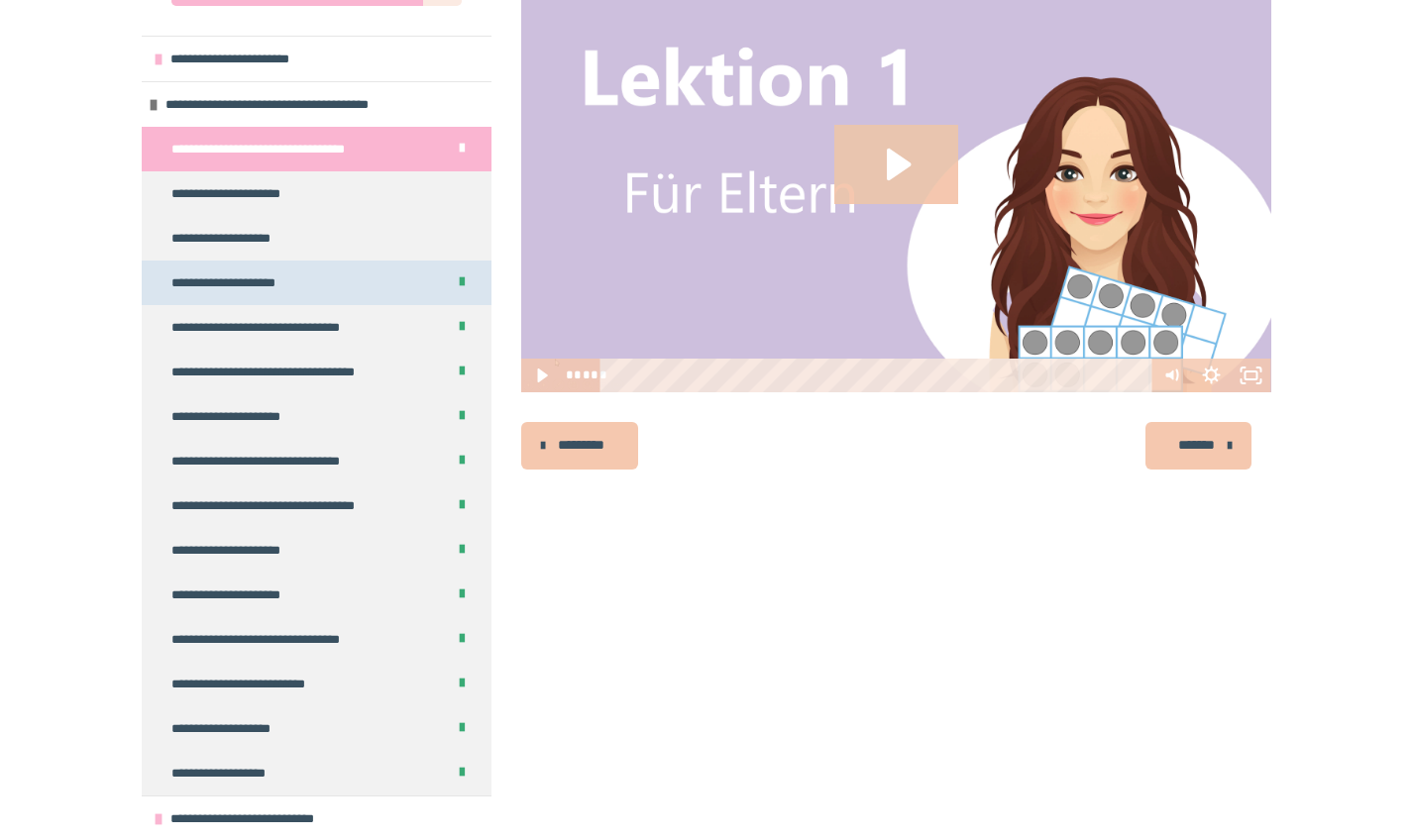 click on "**********" at bounding box center (233, 282) 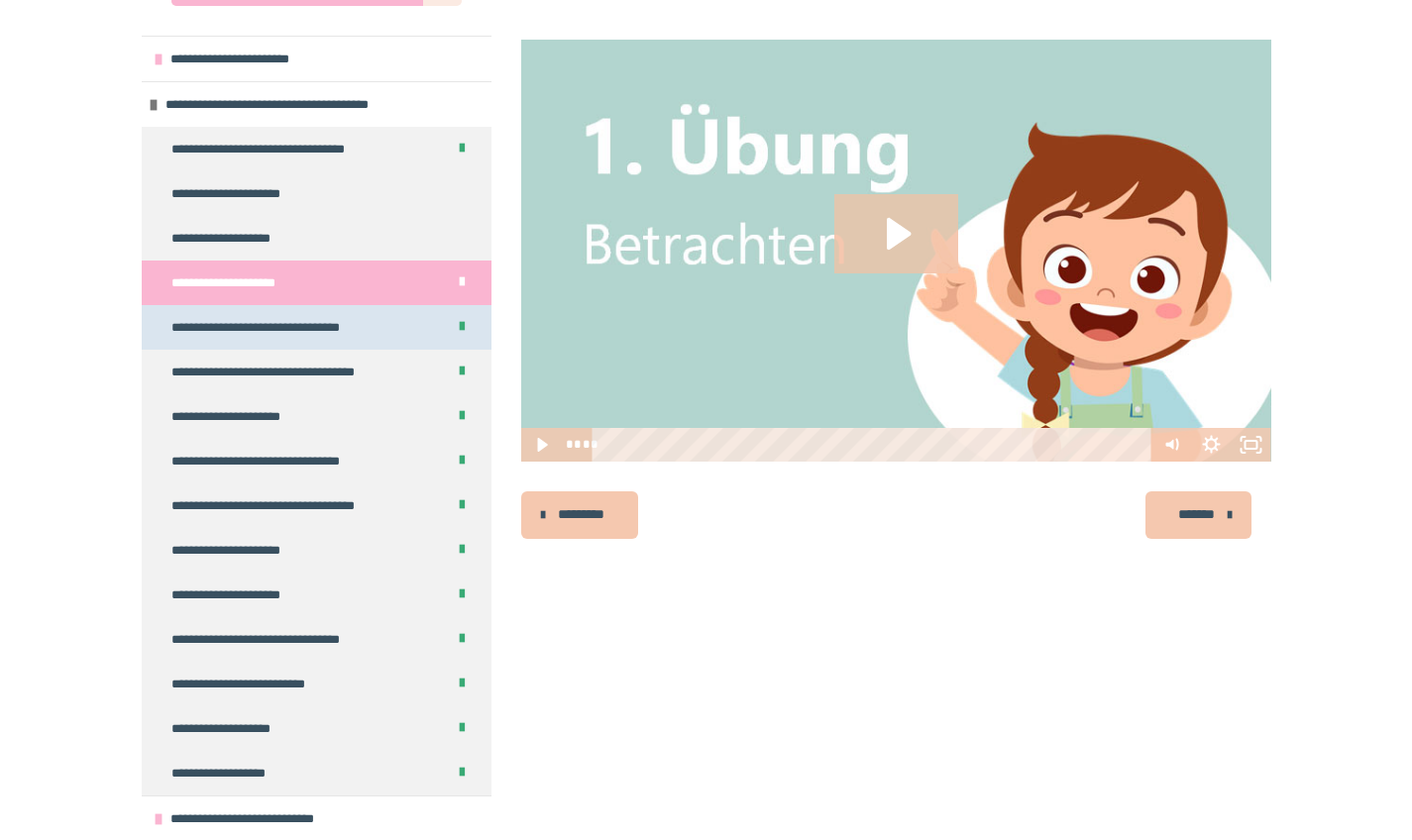 click on "**********" at bounding box center (267, 327) 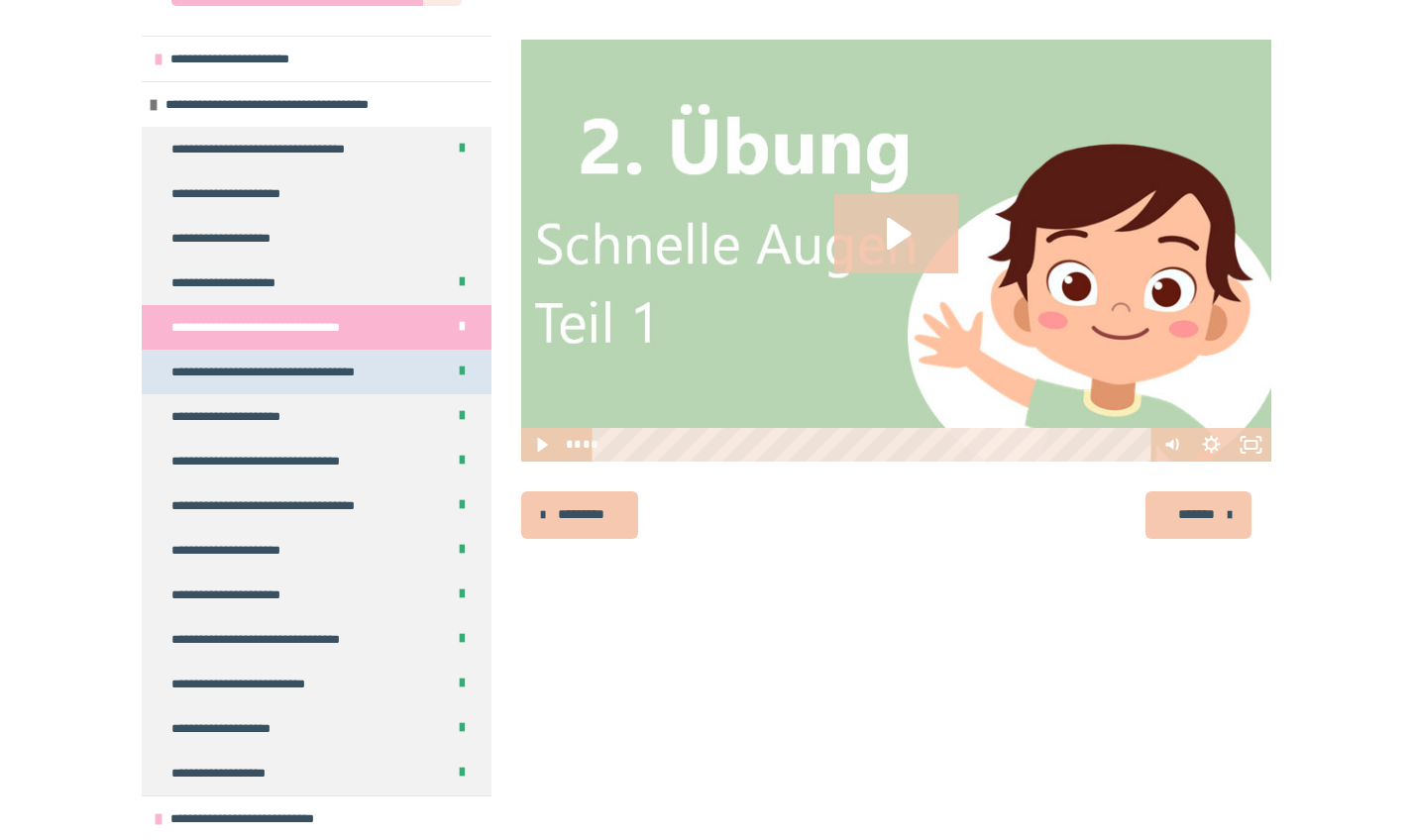 click on "**********" at bounding box center [272, 371] 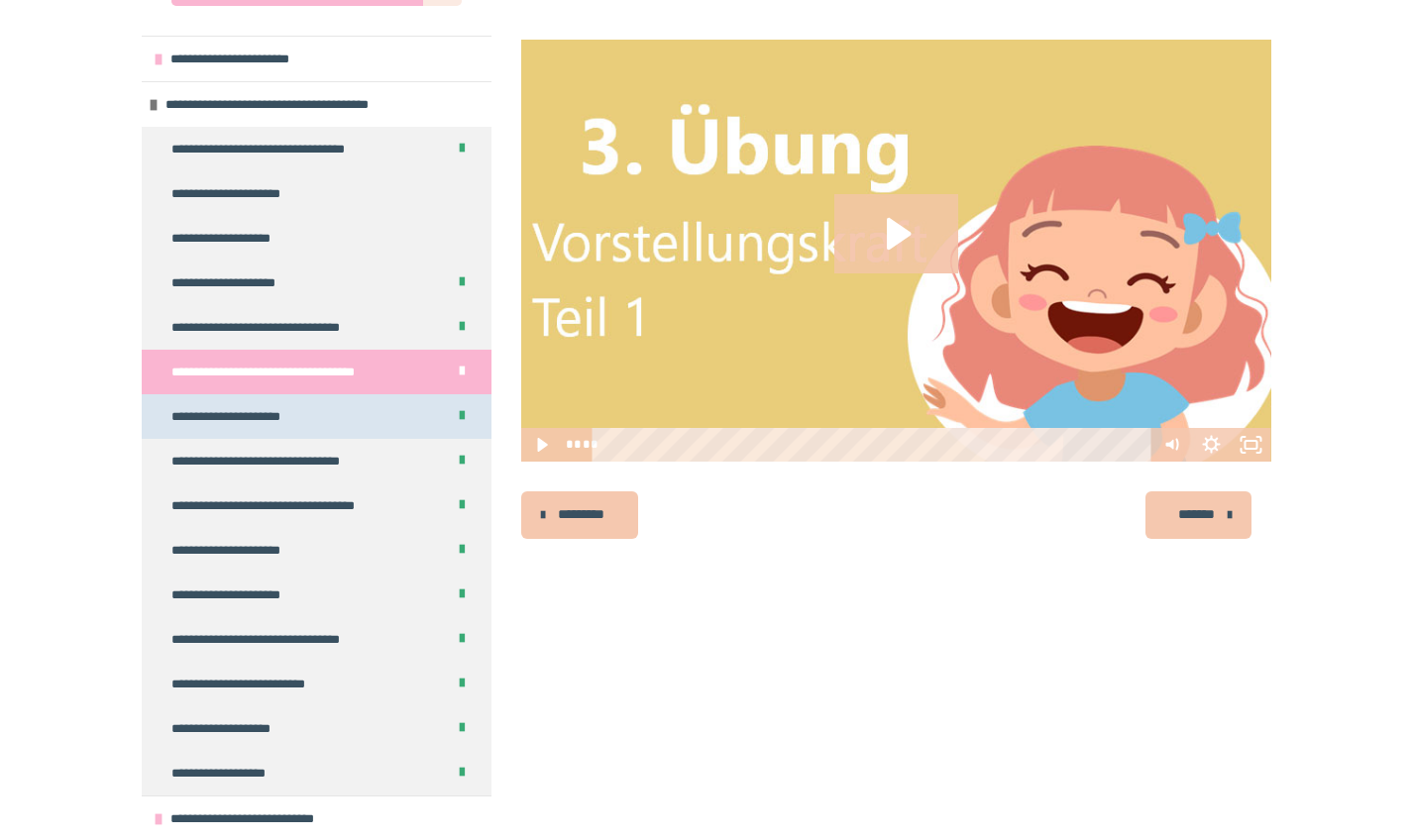 click on "**********" at bounding box center [237, 416] 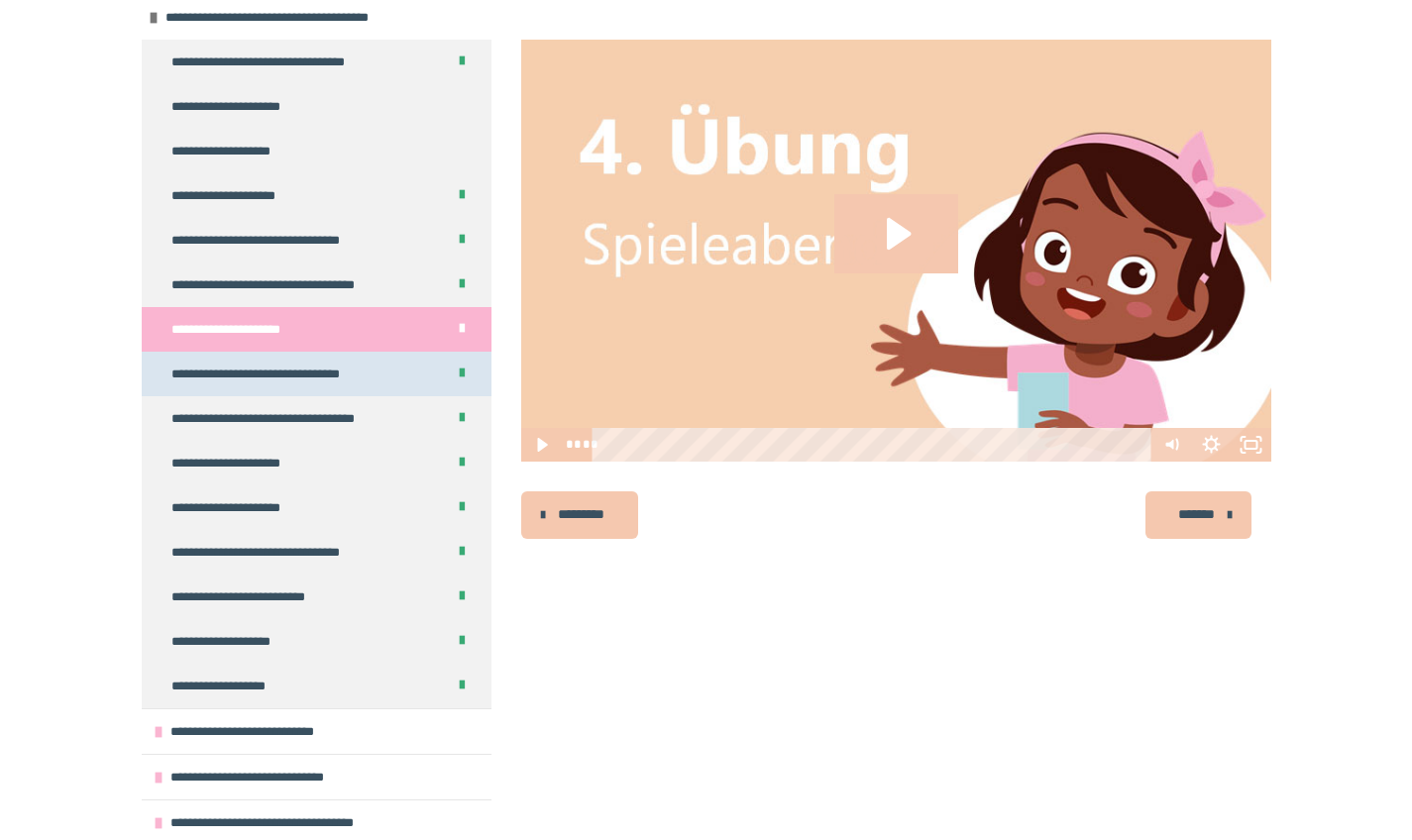 scroll, scrollTop: 155, scrollLeft: 0, axis: vertical 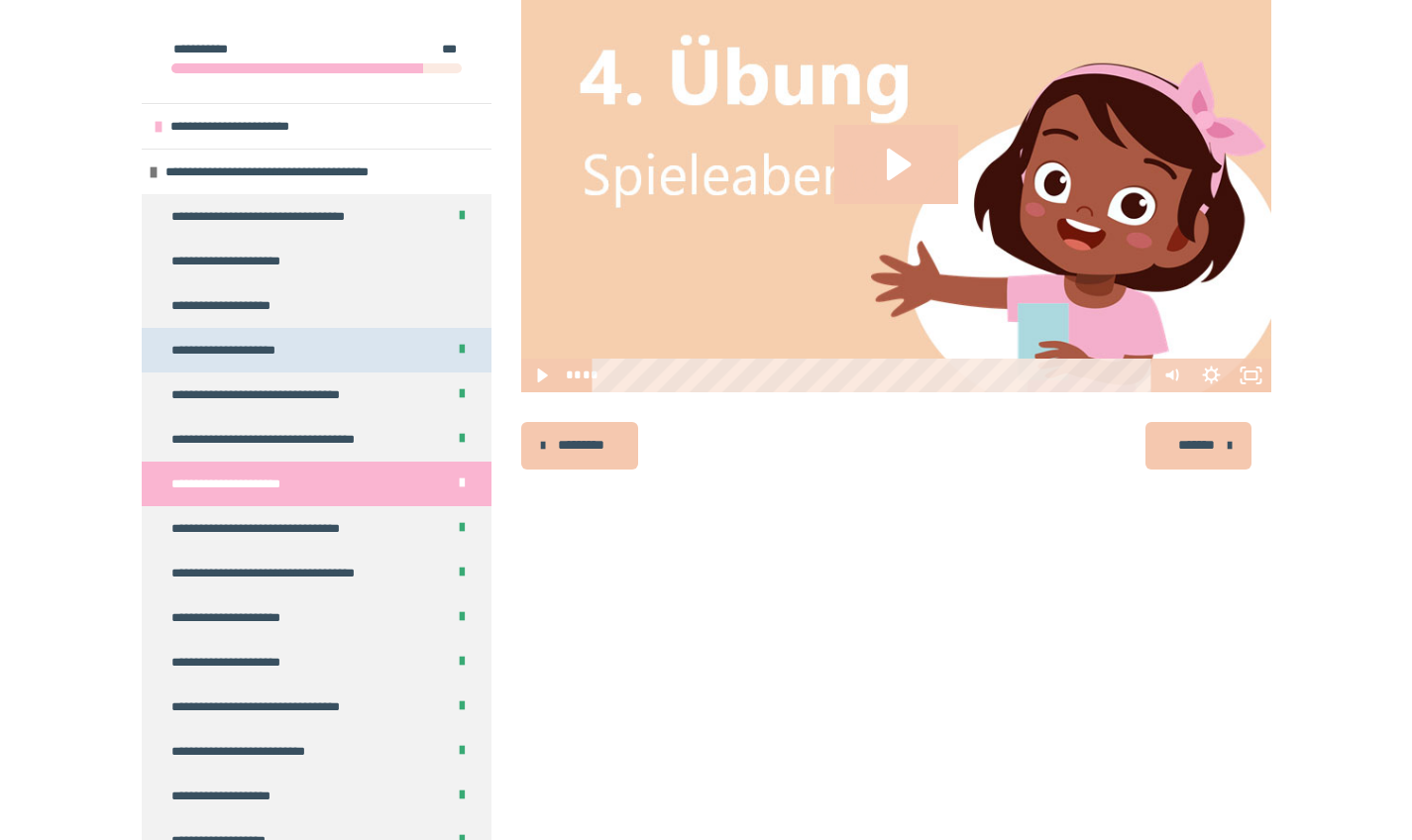 click on "**********" at bounding box center [233, 350] 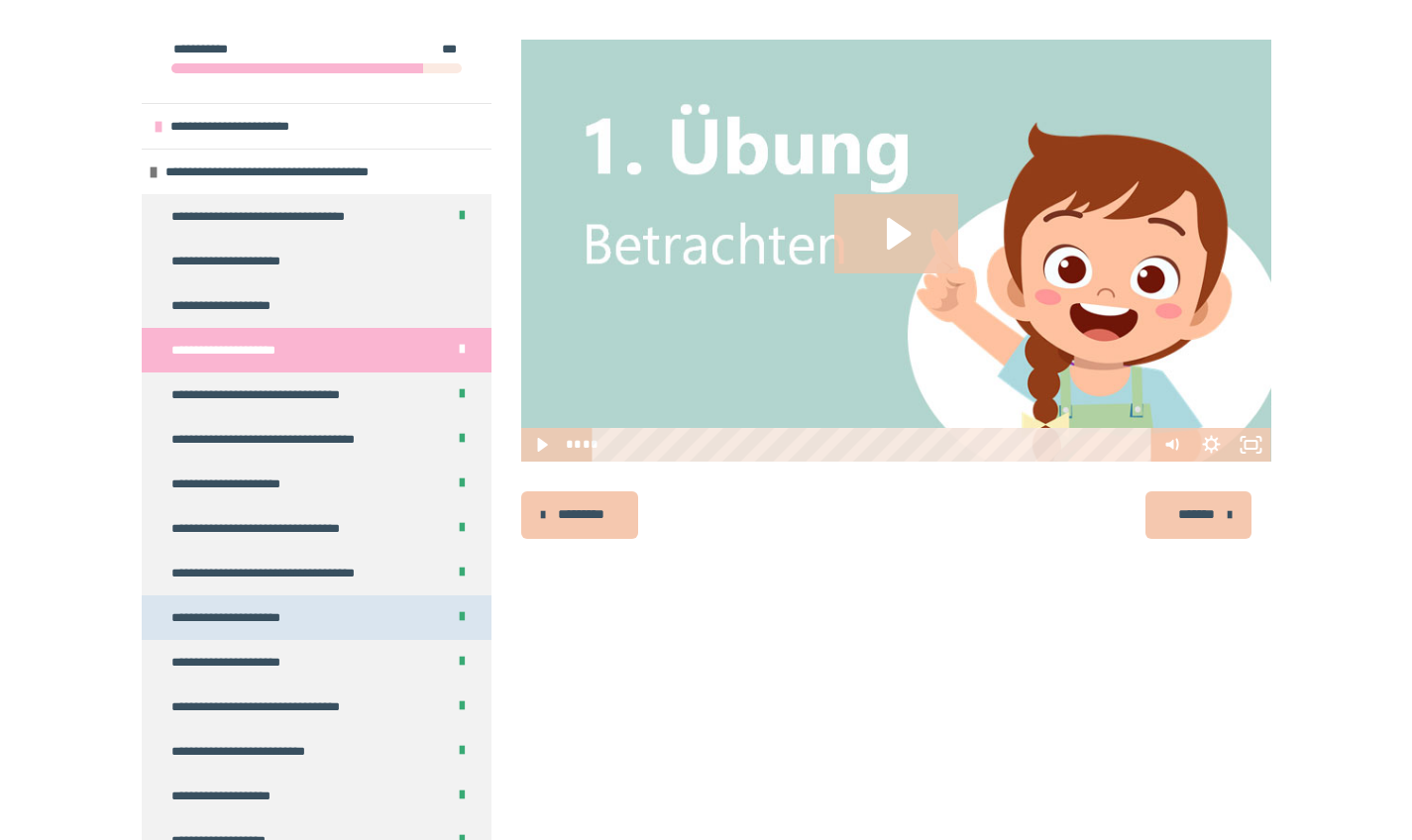 click on "**********" at bounding box center (237, 617) 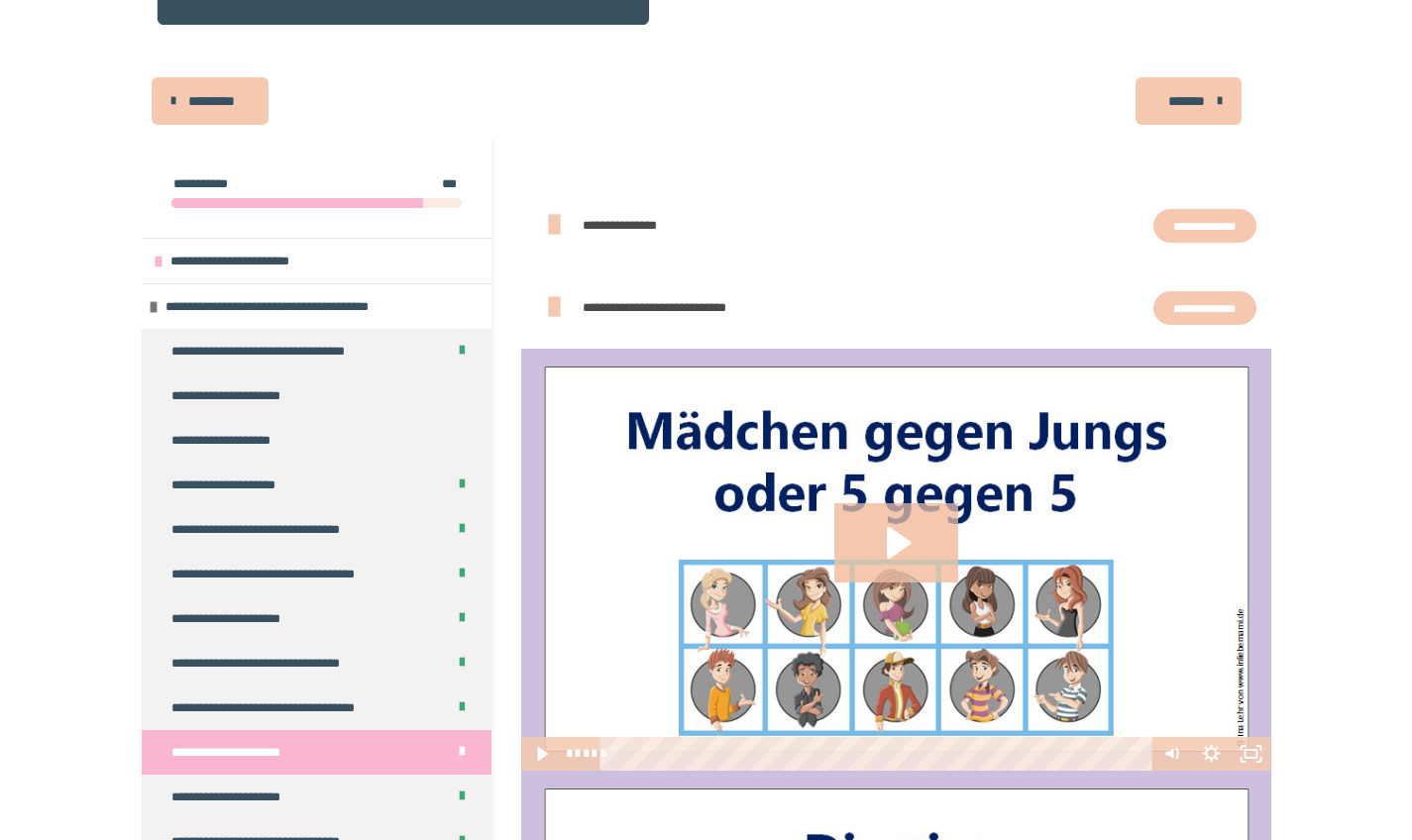 scroll, scrollTop: 136, scrollLeft: 0, axis: vertical 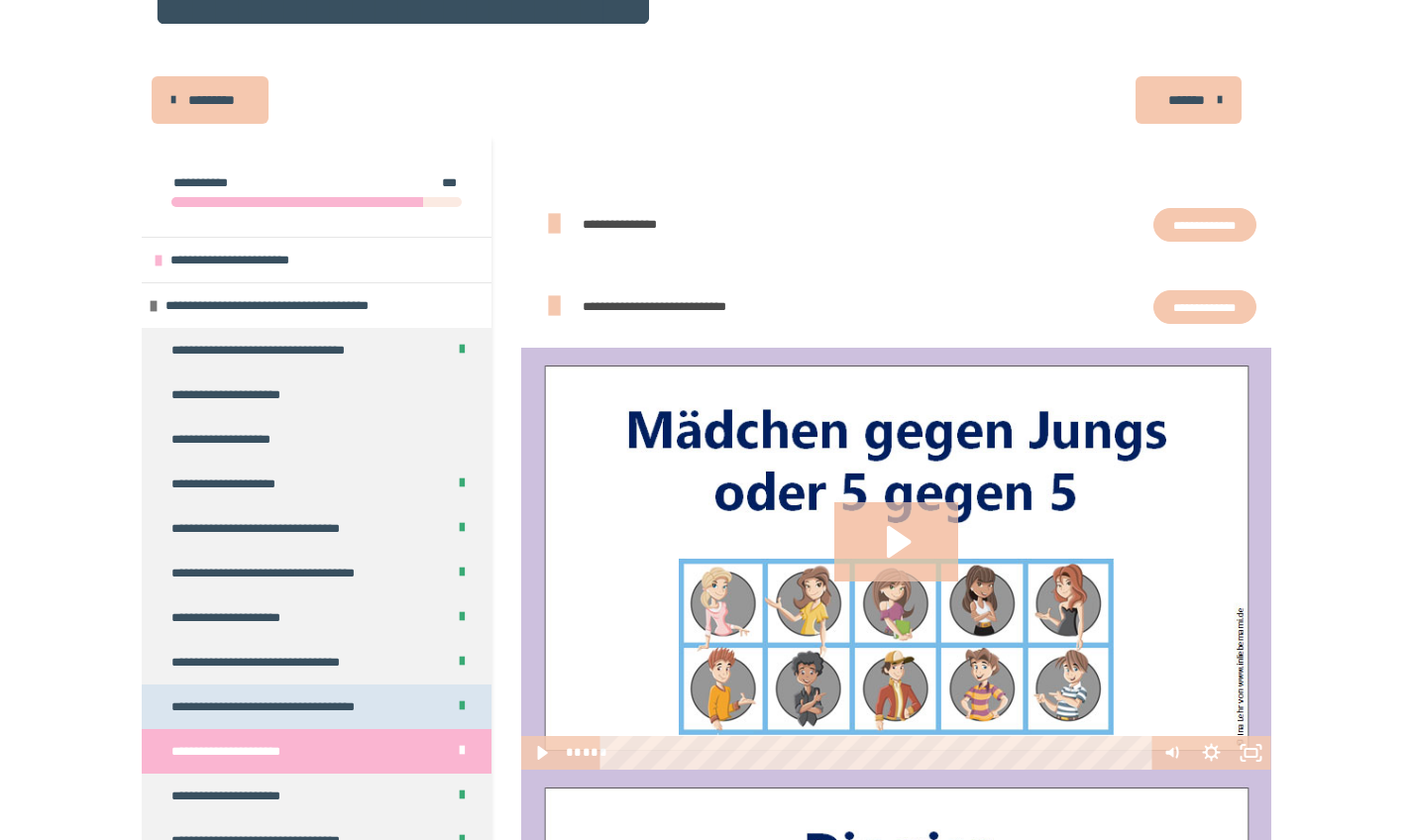 click on "**********" at bounding box center [272, 706] 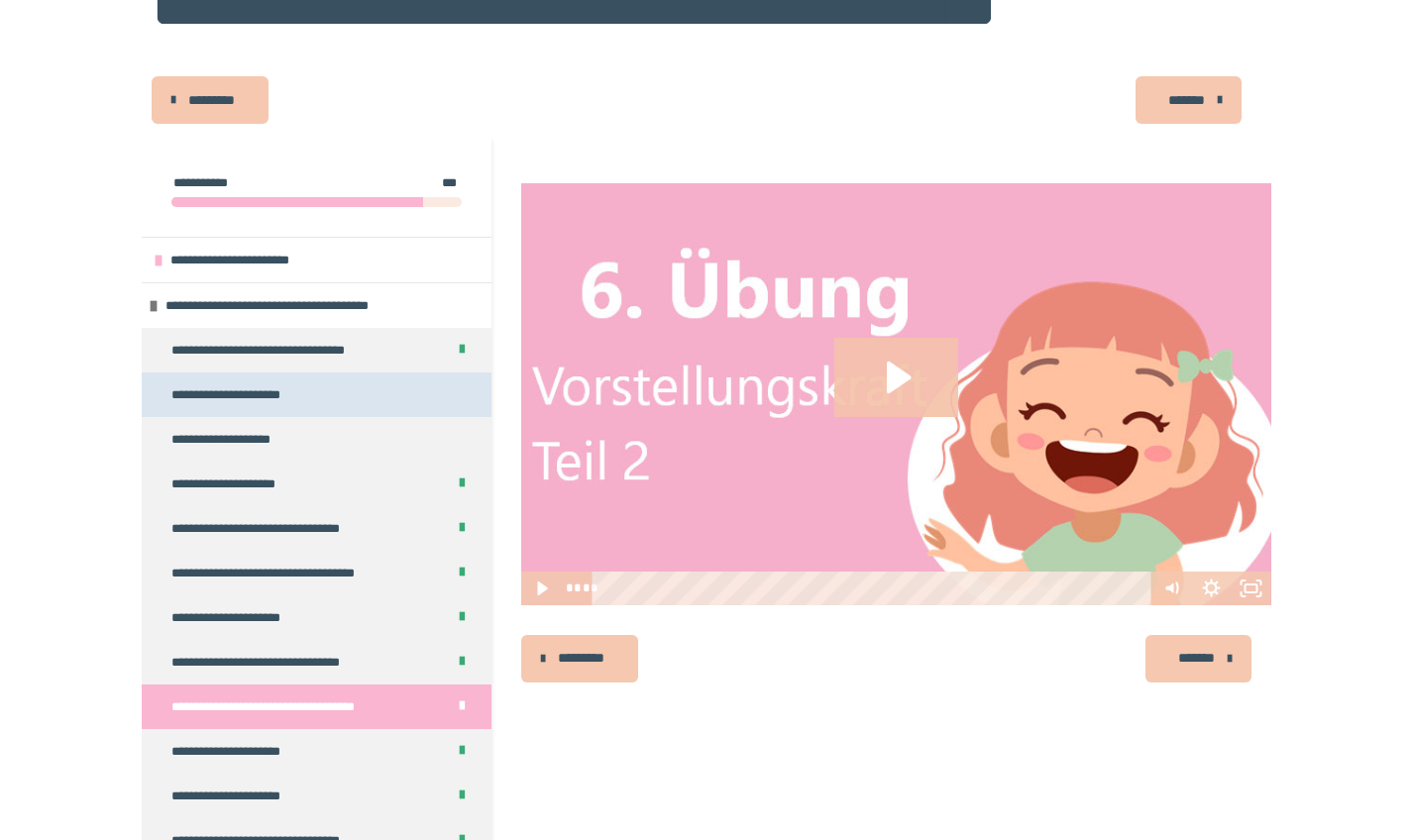 click on "**********" at bounding box center [246, 394] 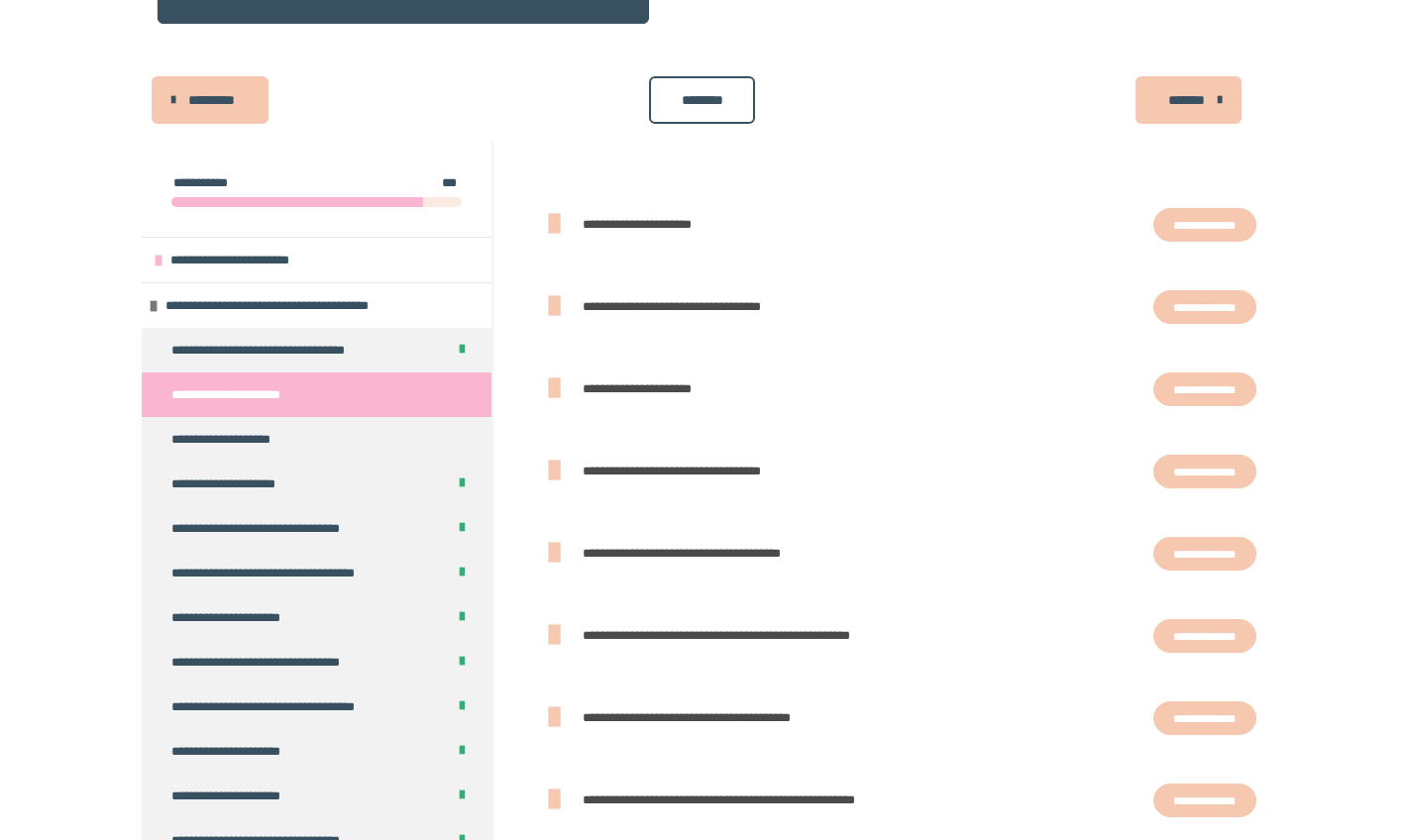 scroll, scrollTop: 312, scrollLeft: 0, axis: vertical 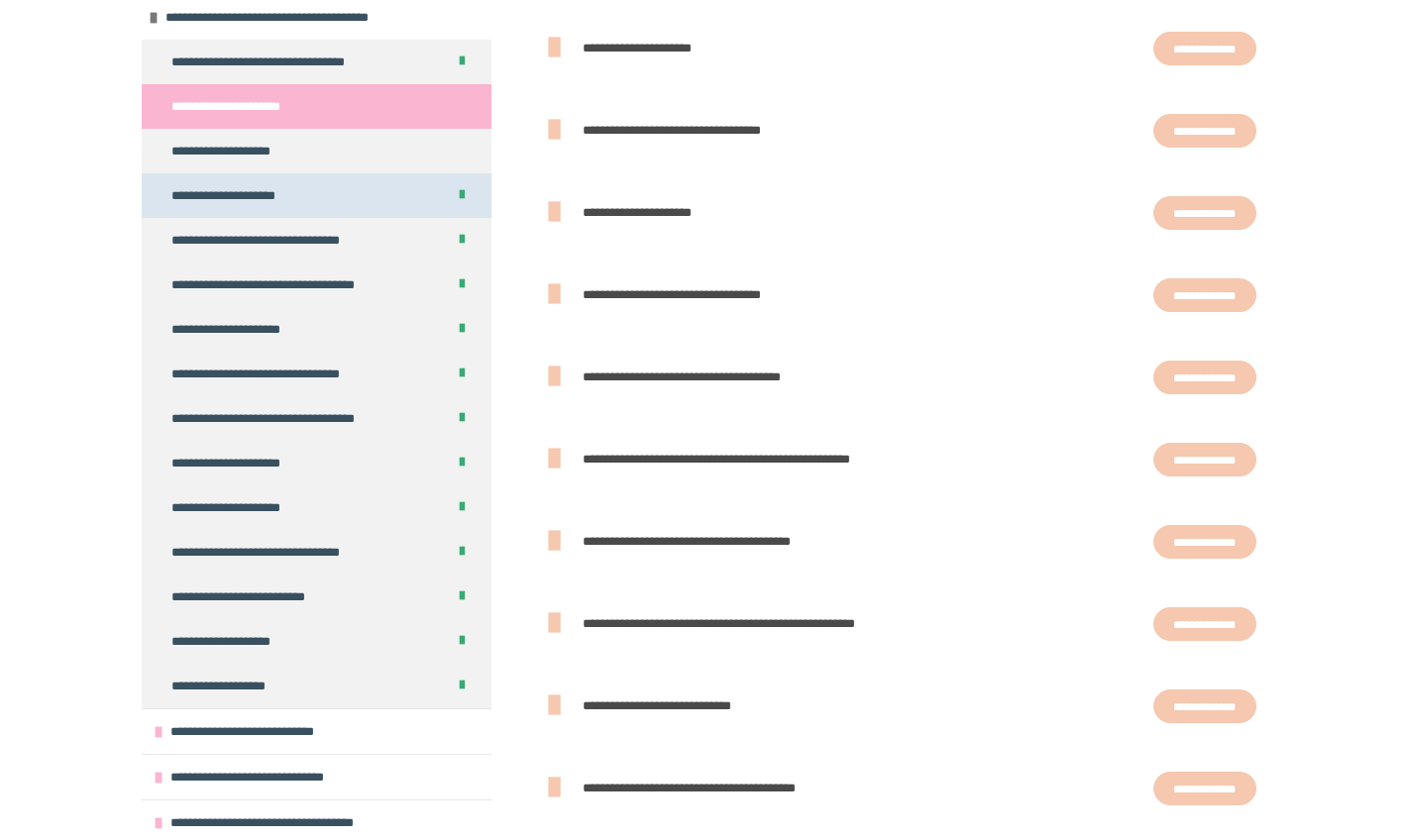 click on "**********" at bounding box center [233, 195] 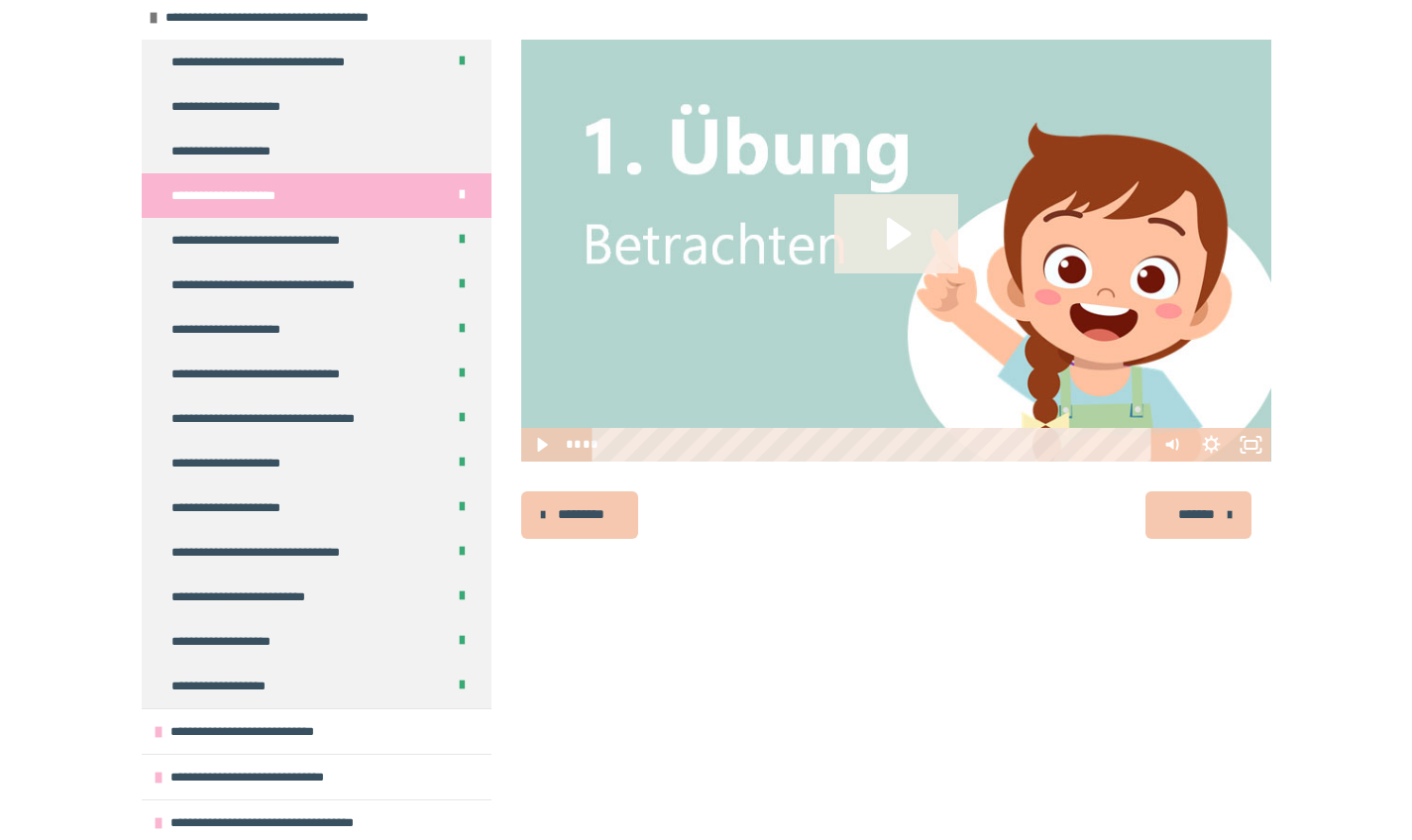 click 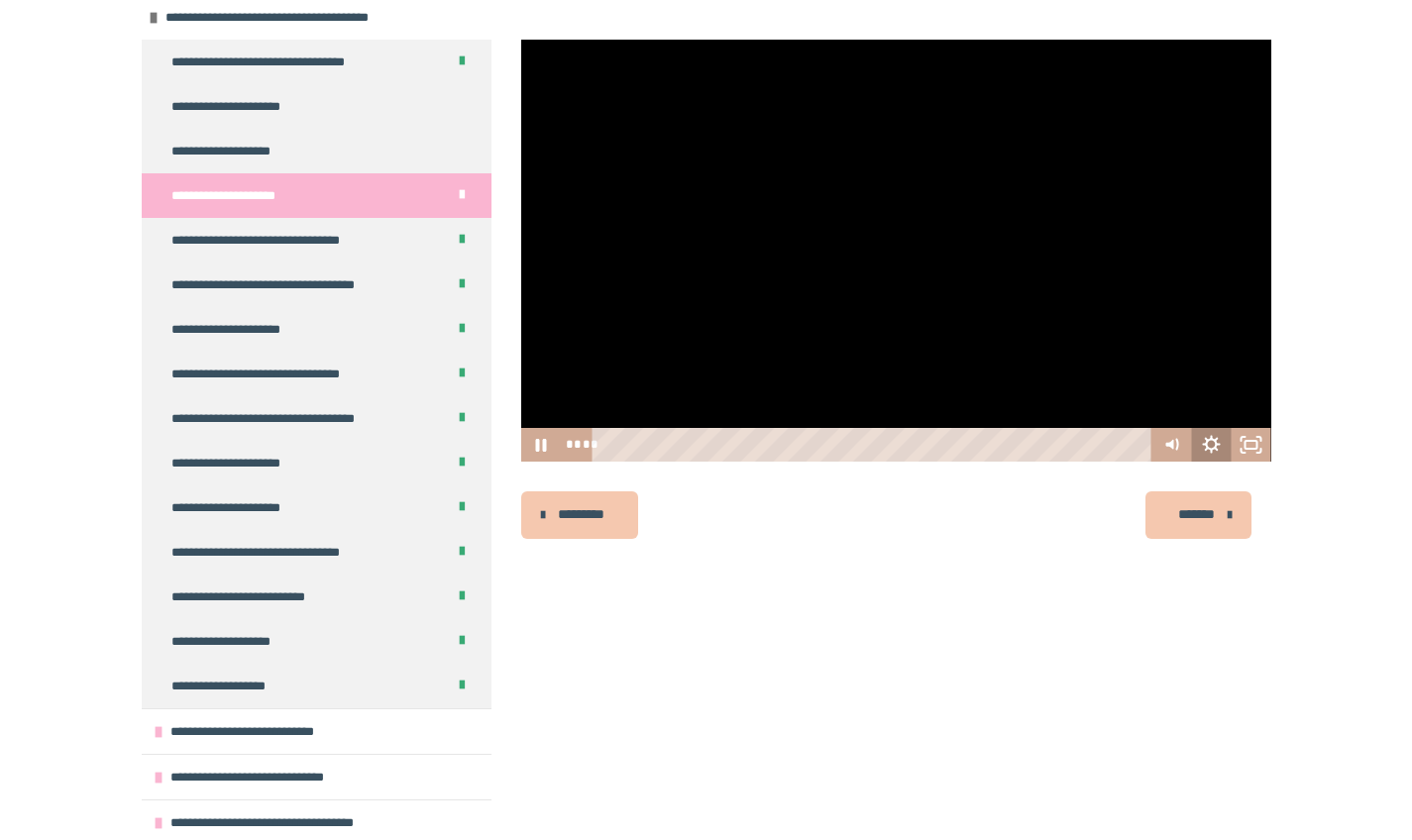click 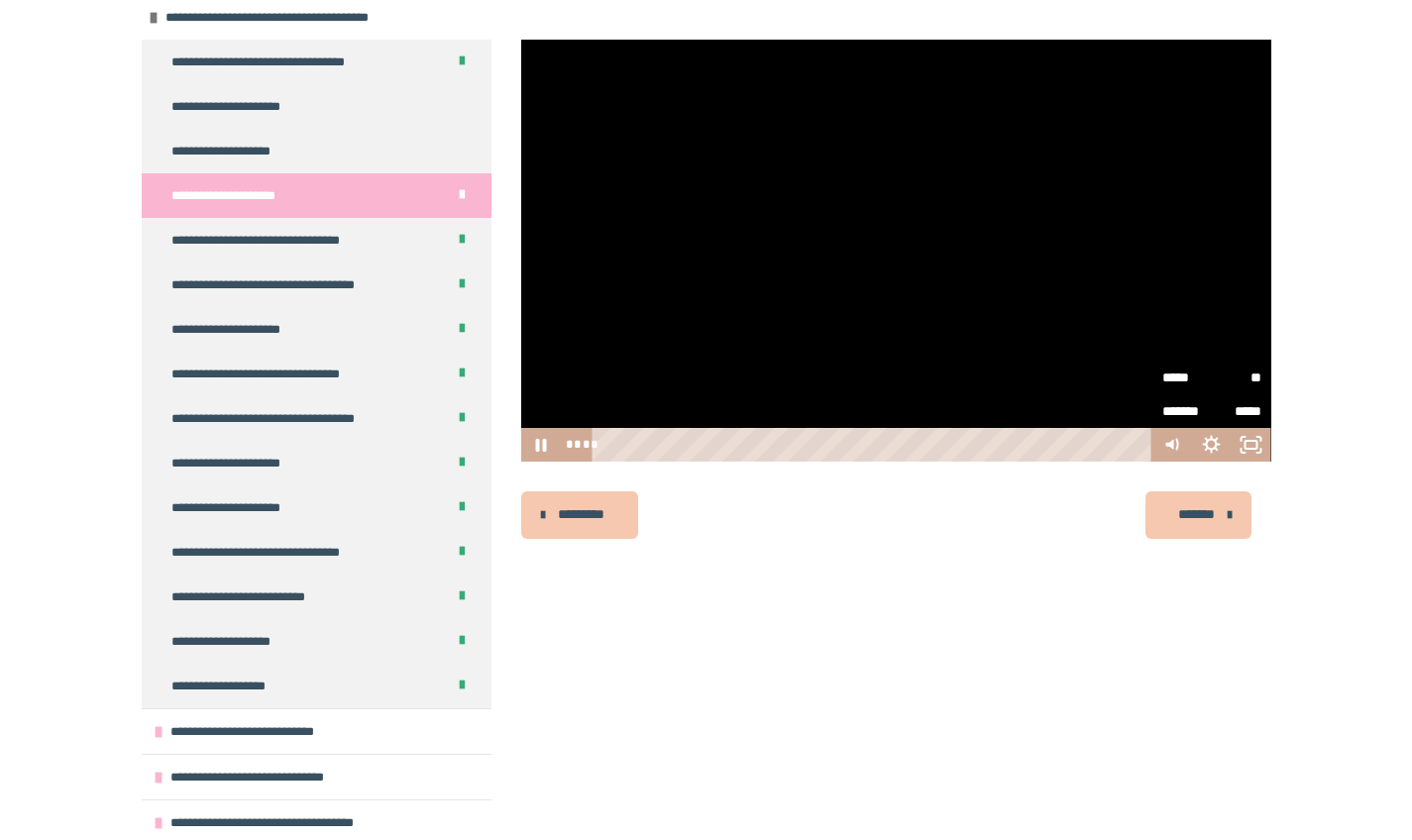 click on "**" at bounding box center (1237, 377) 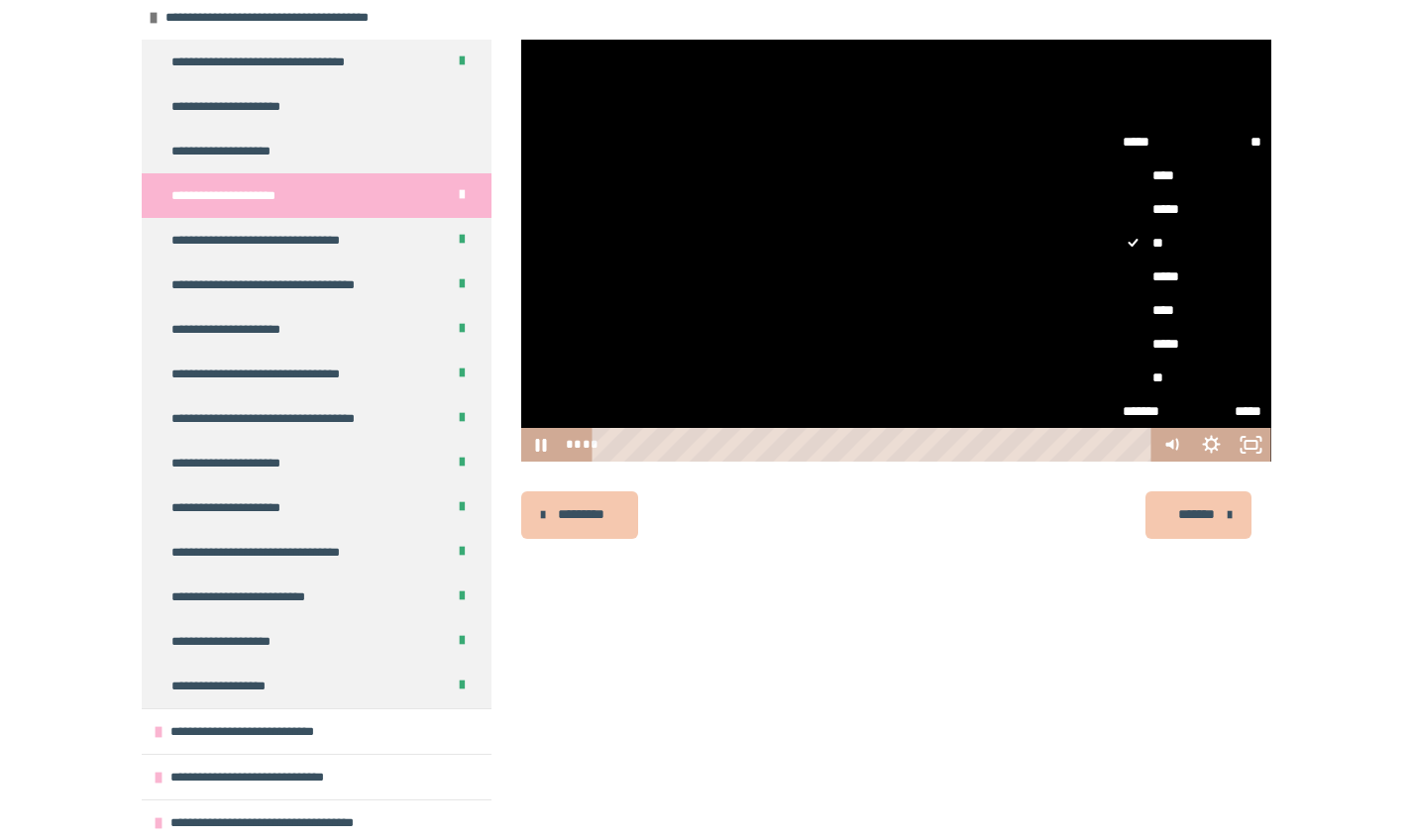 click on "**" at bounding box center (1192, 377) 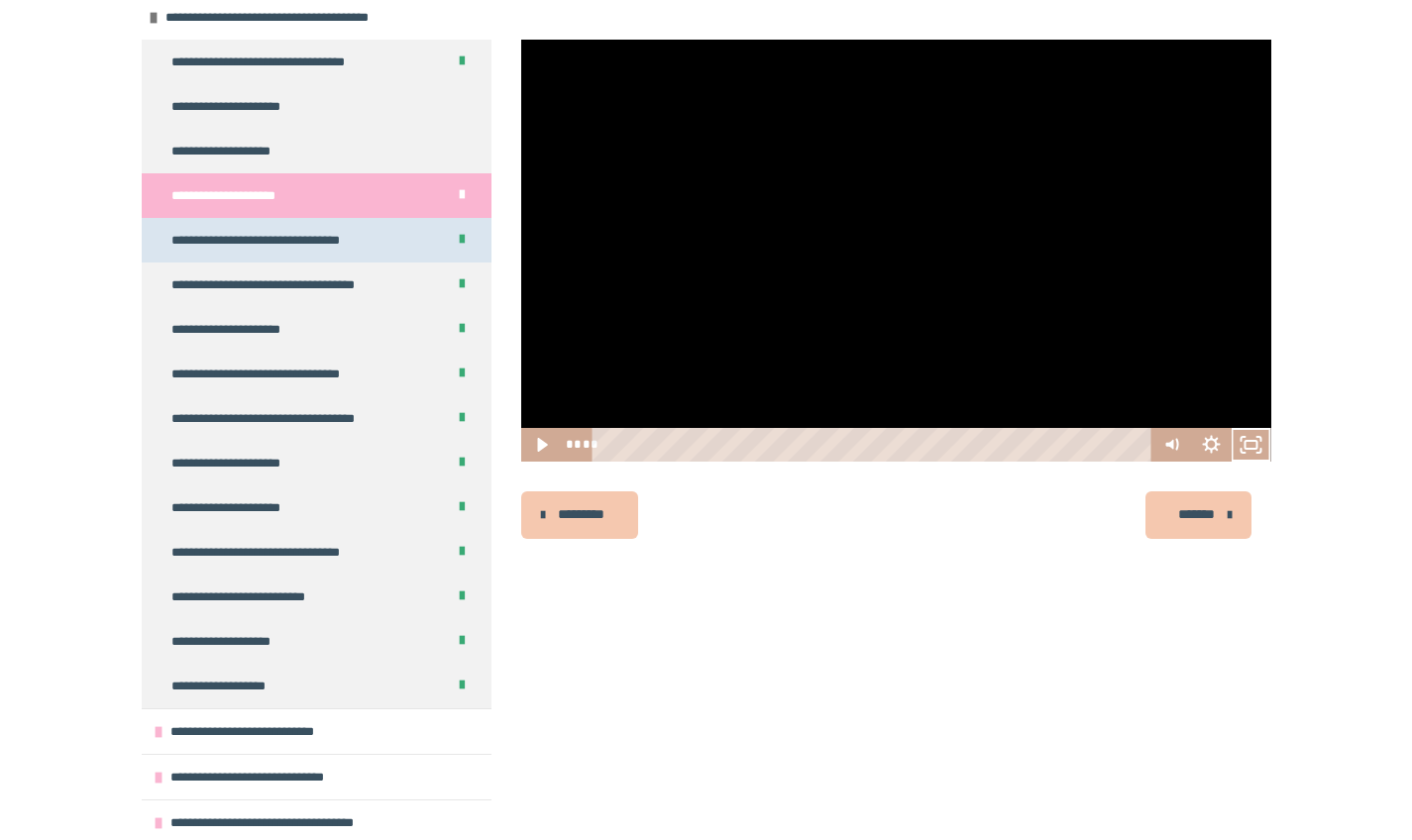 click on "**********" at bounding box center [267, 240] 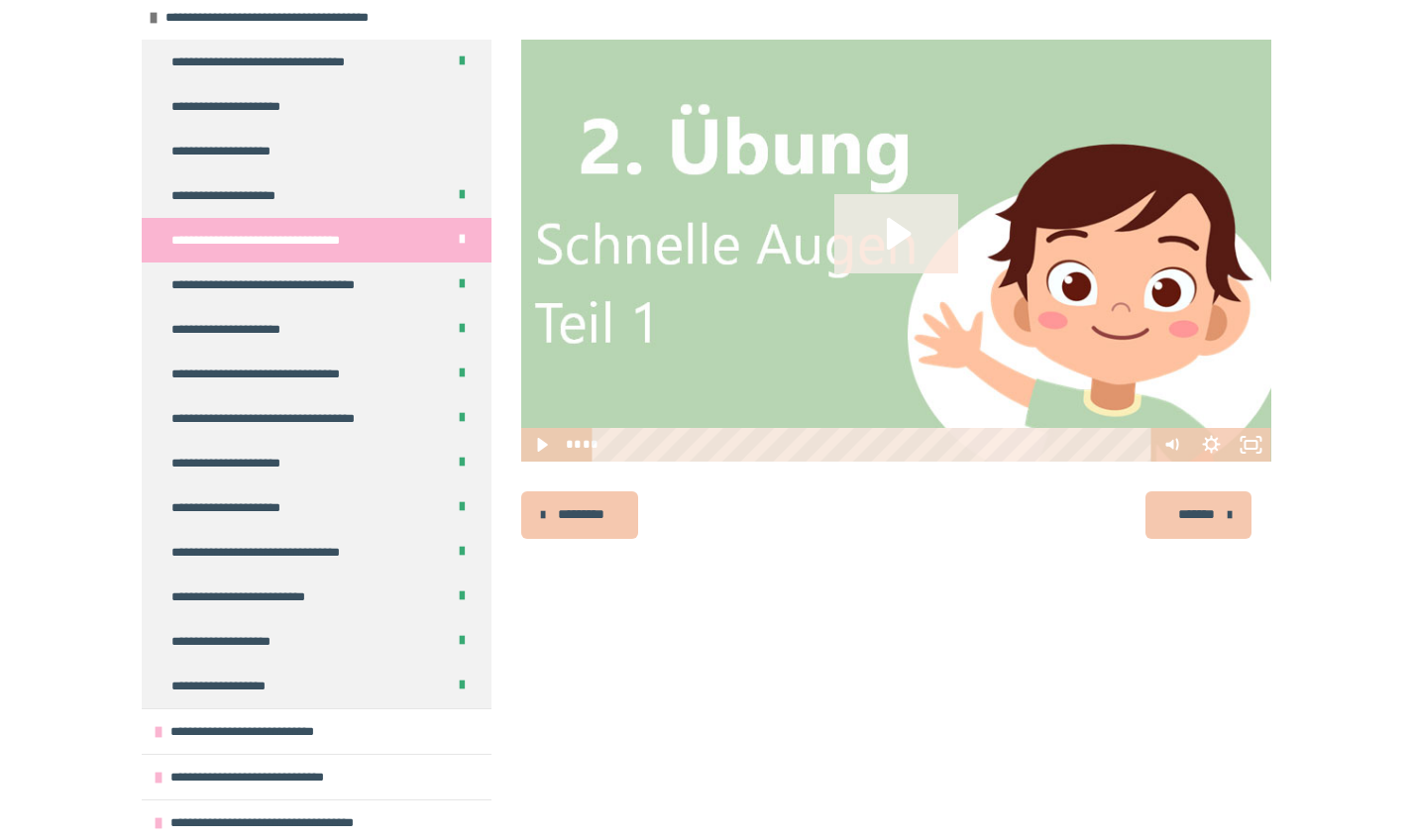 click 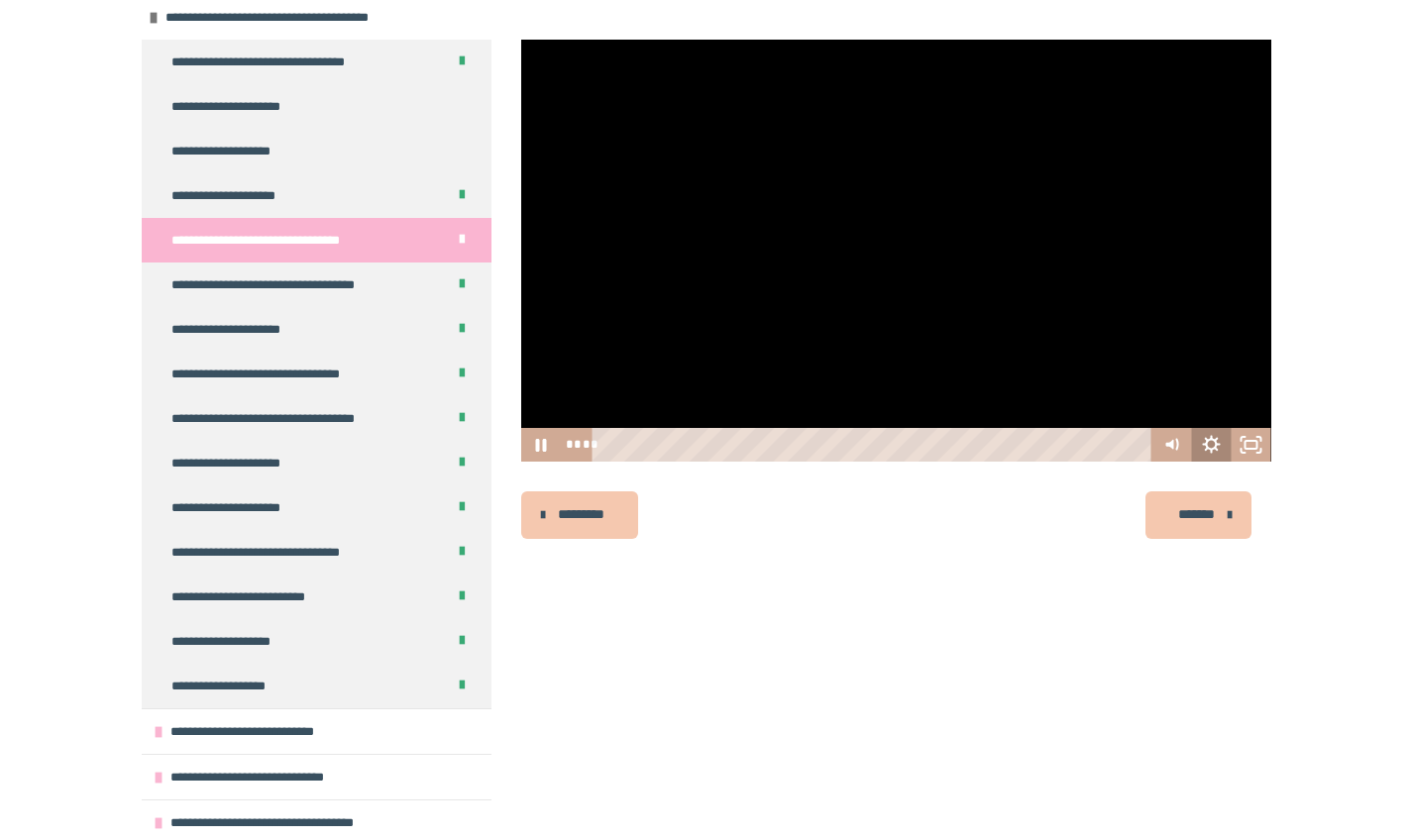 click 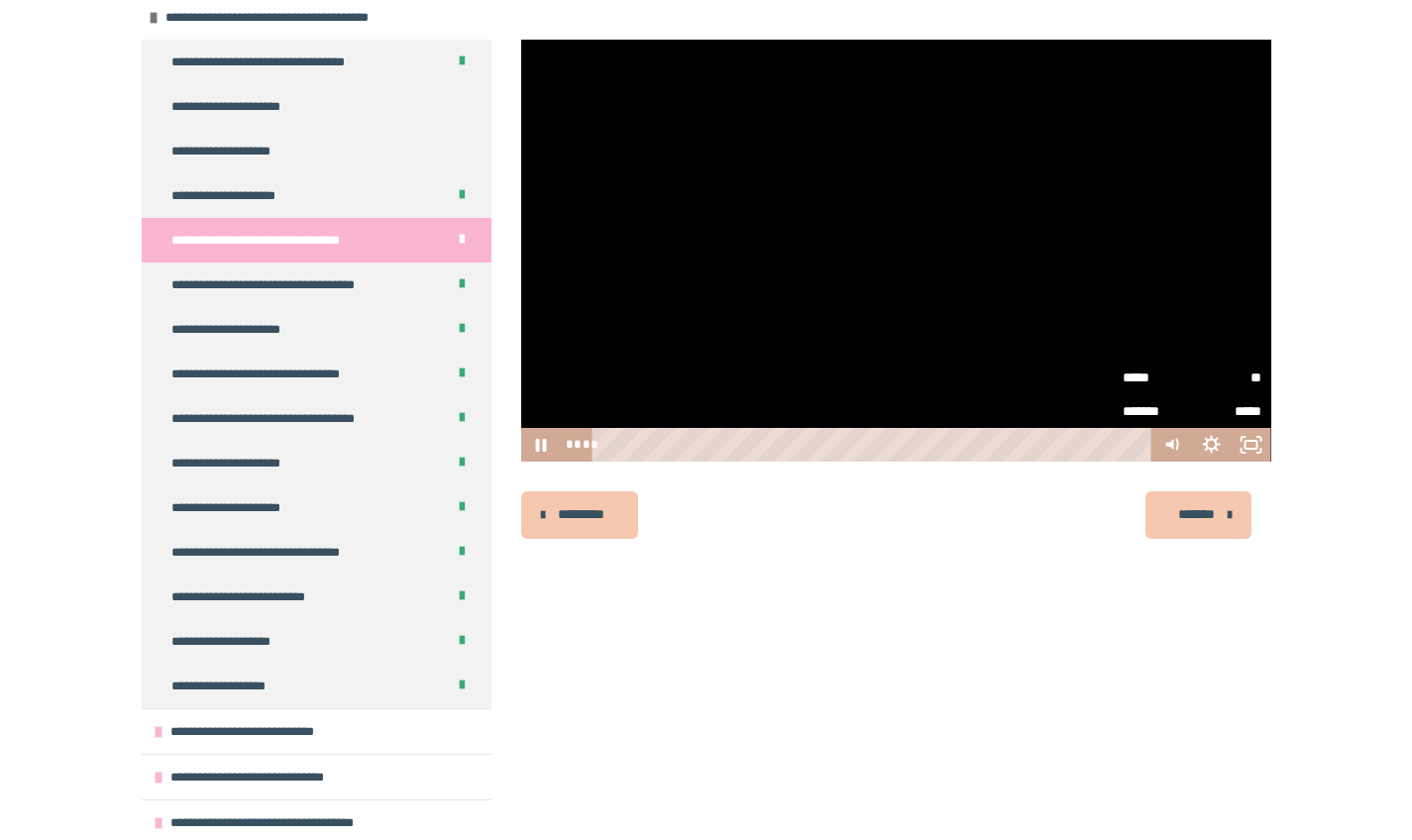click on "**" at bounding box center (1227, 377) 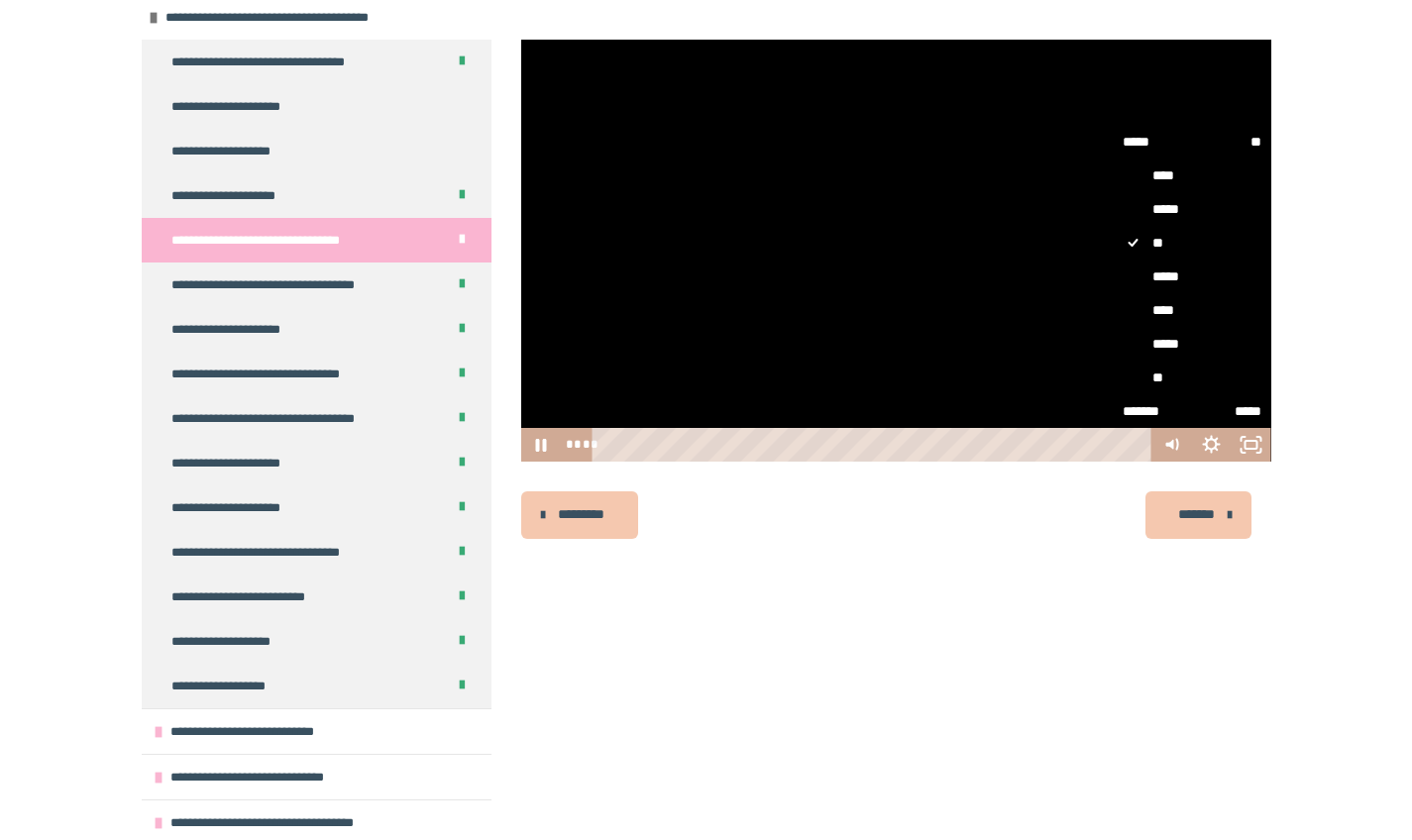 click on "**" at bounding box center (1192, 377) 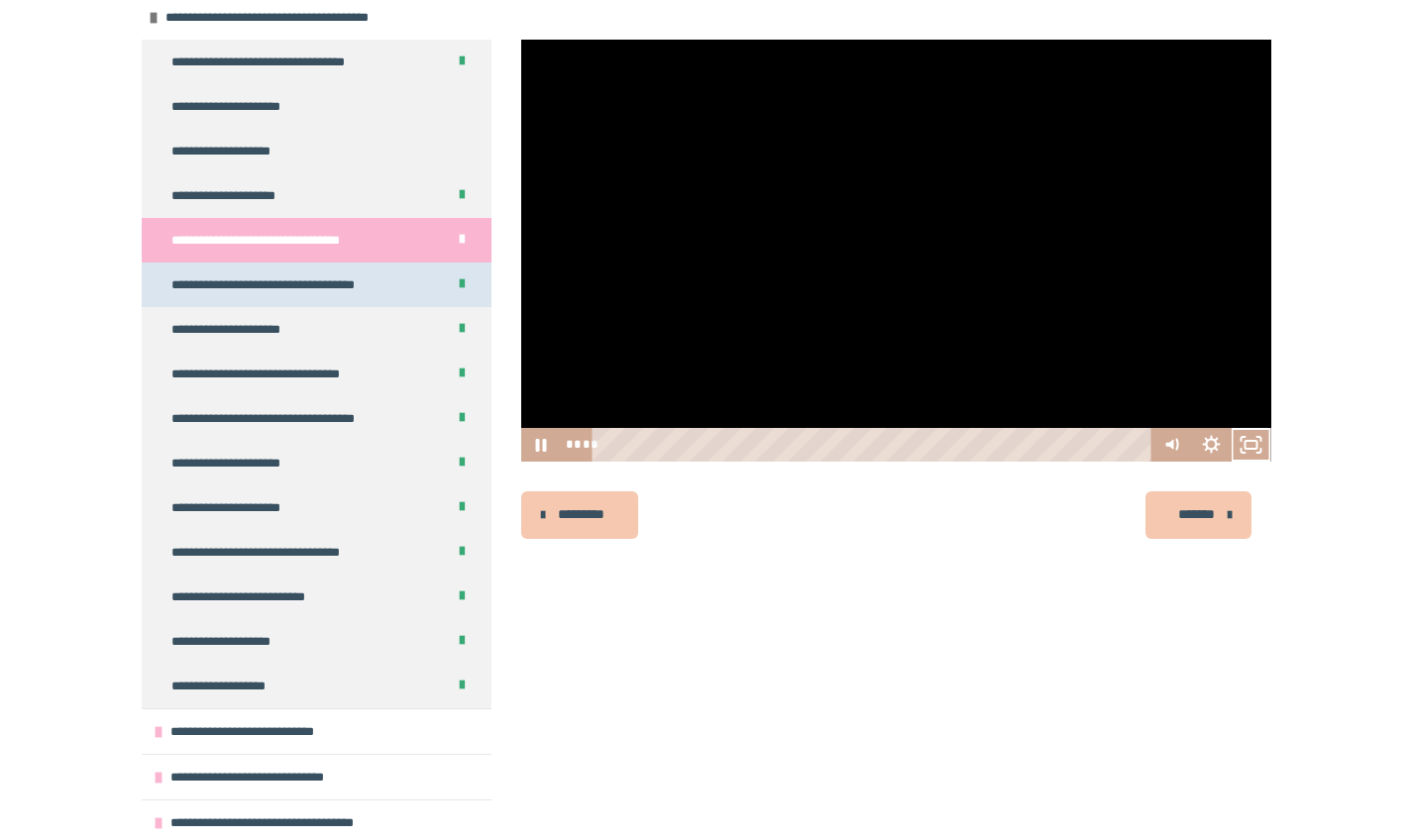 click on "**********" at bounding box center [272, 284] 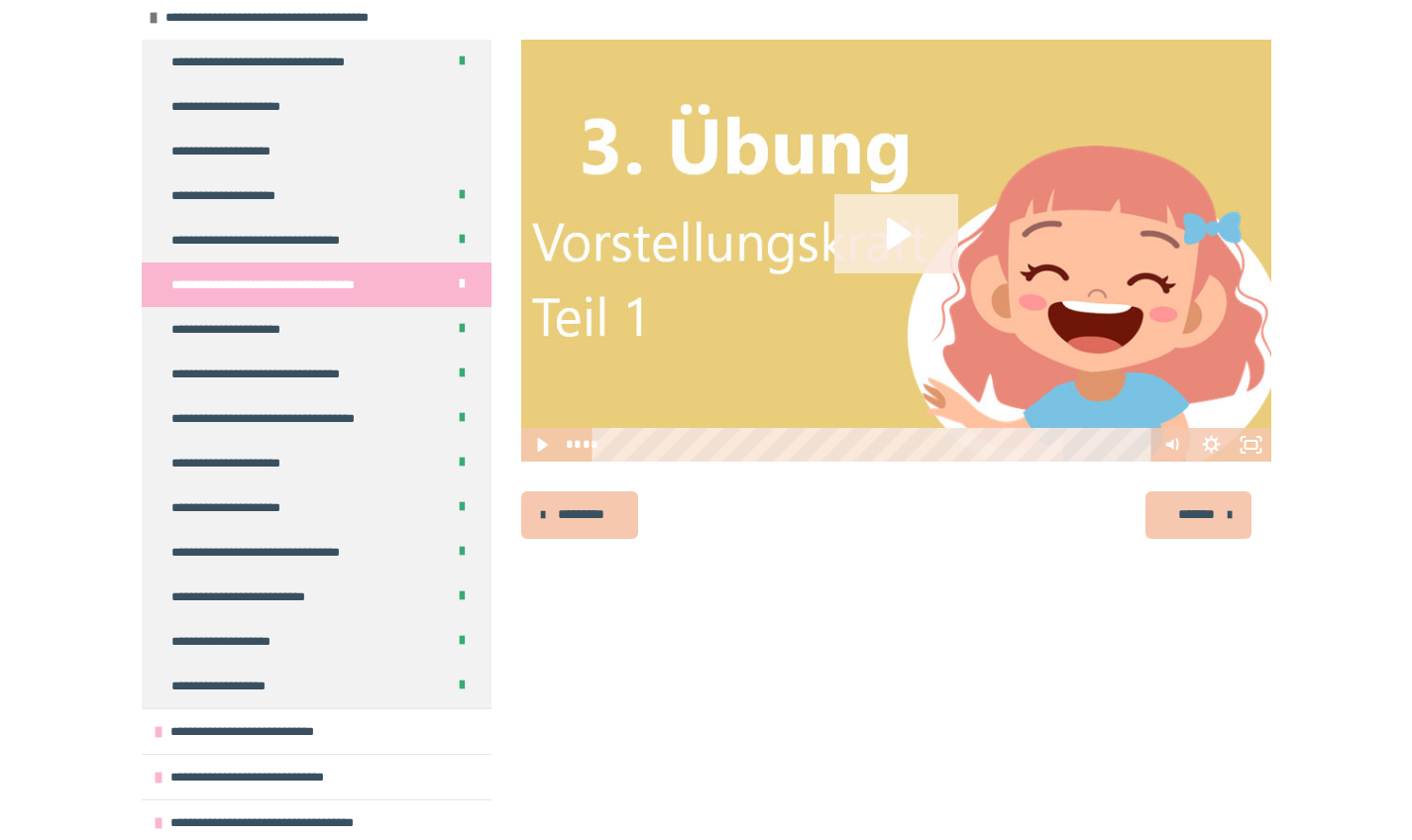 click 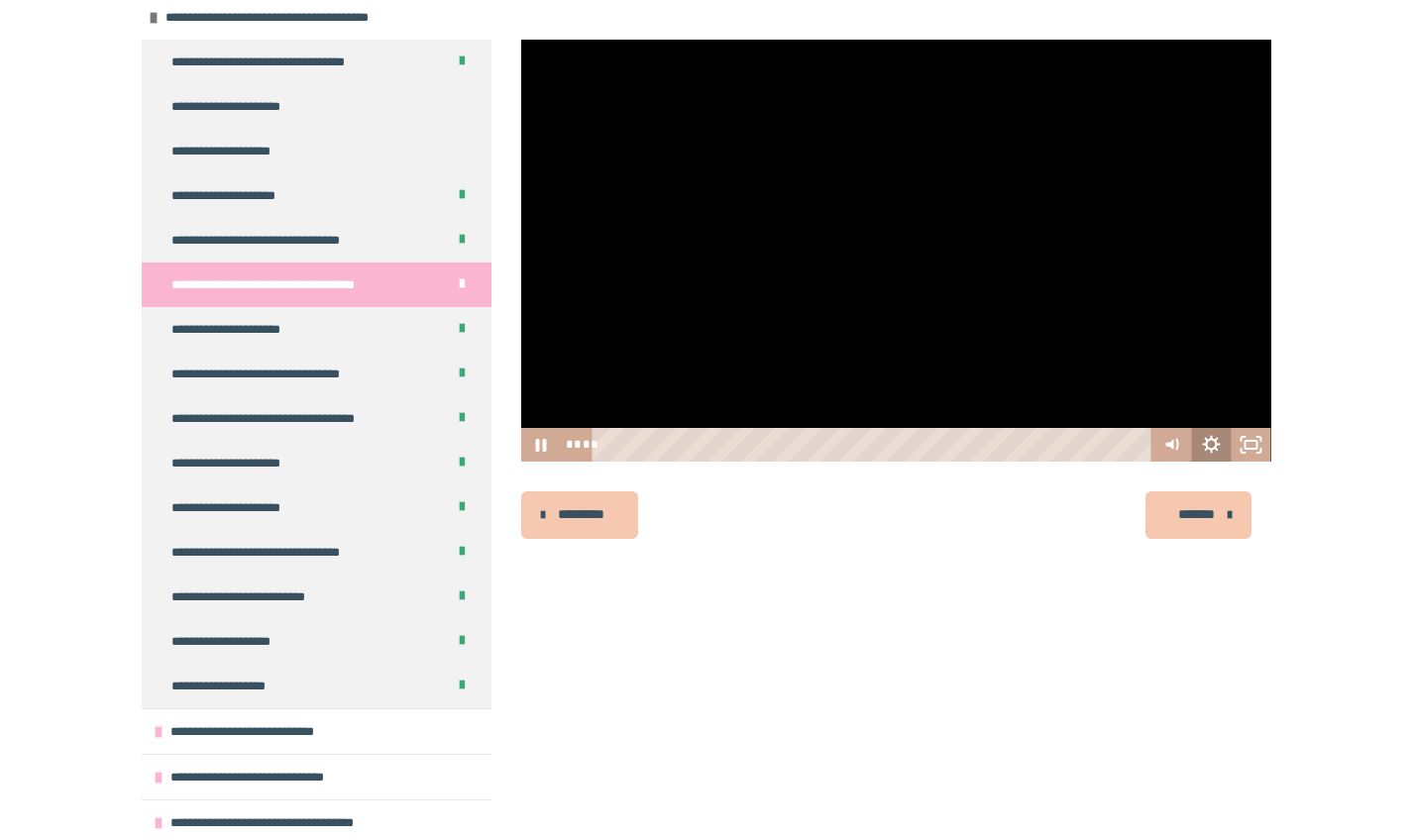 click 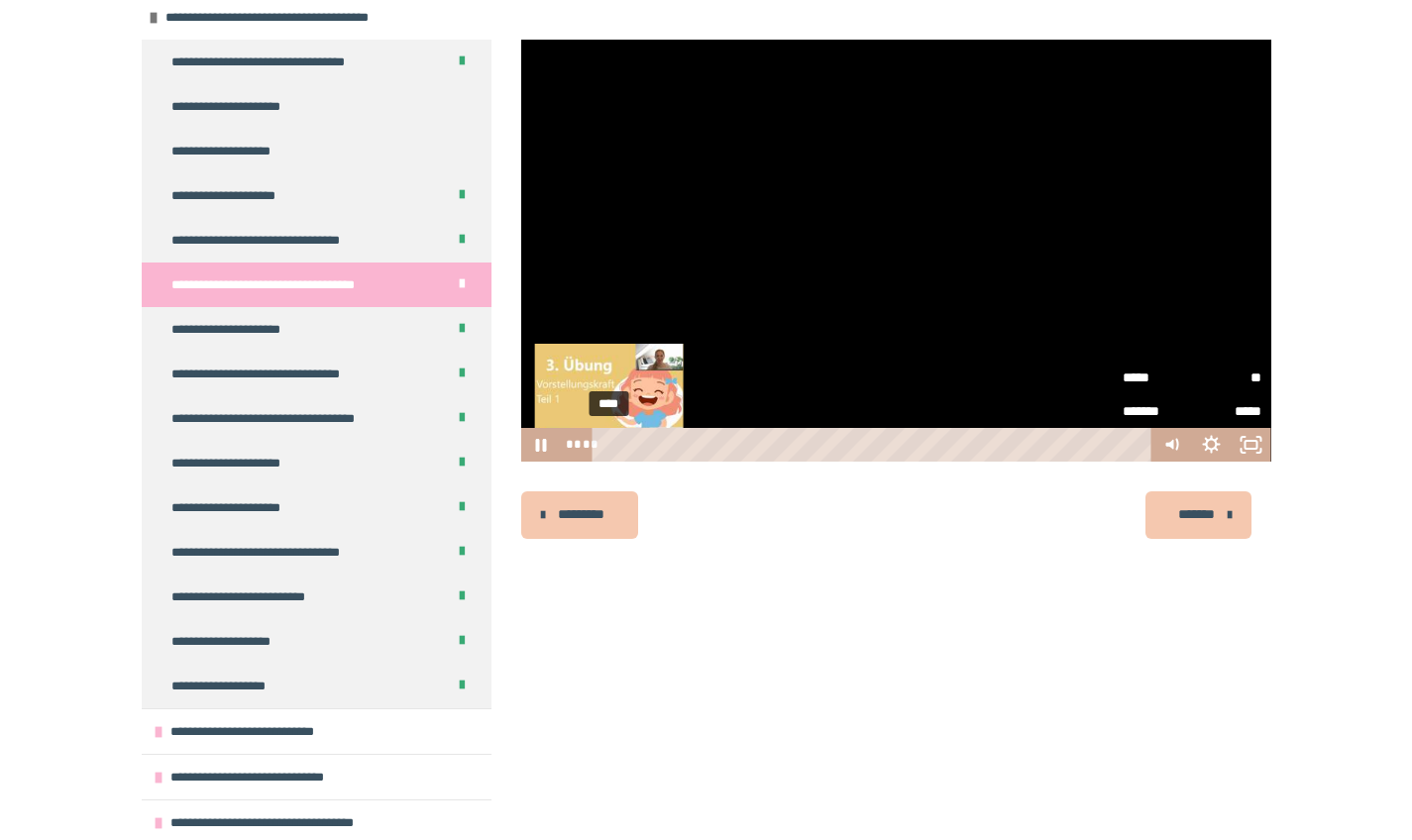 click on "****" at bounding box center [874, 445] 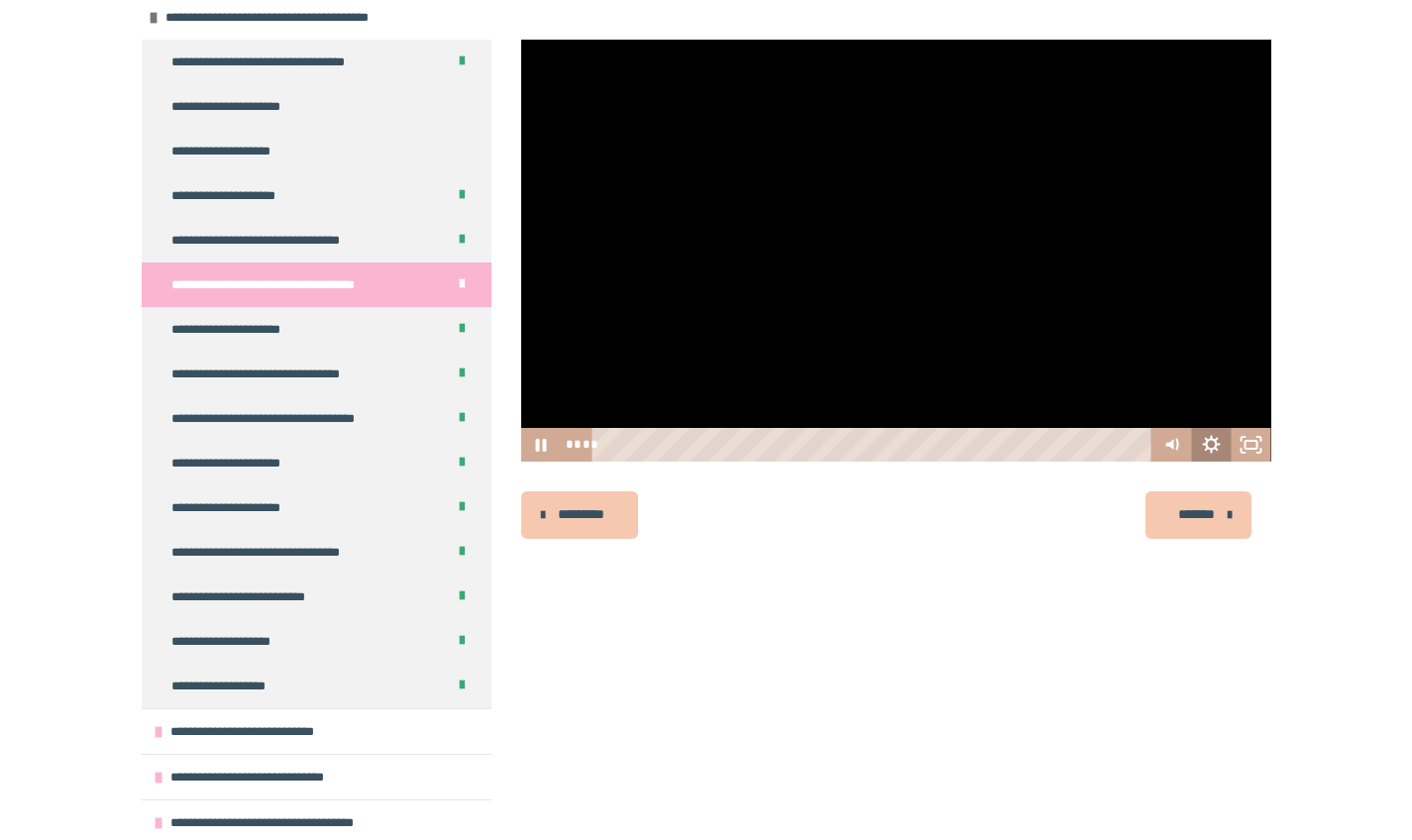click 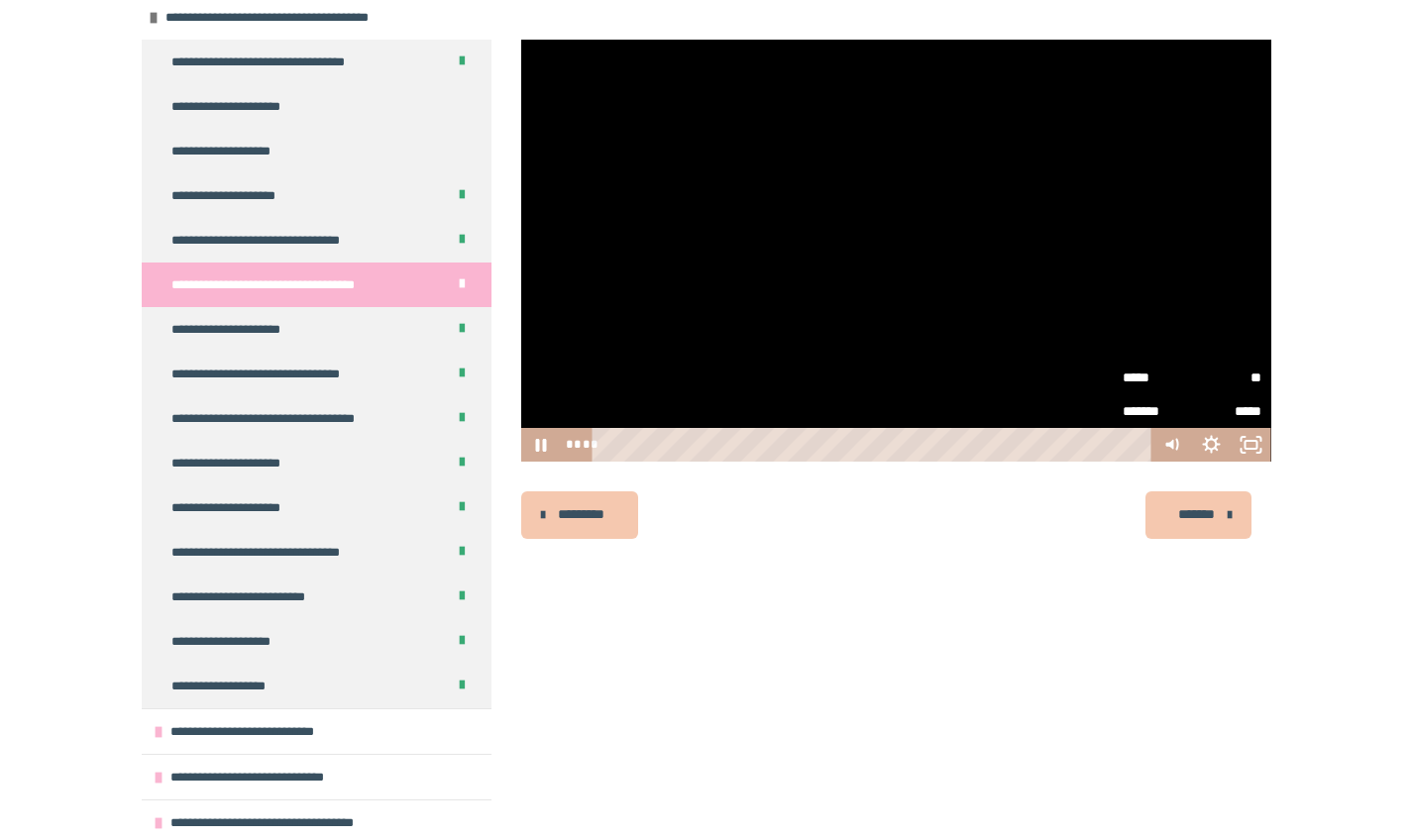 click on "**" at bounding box center [1227, 371] 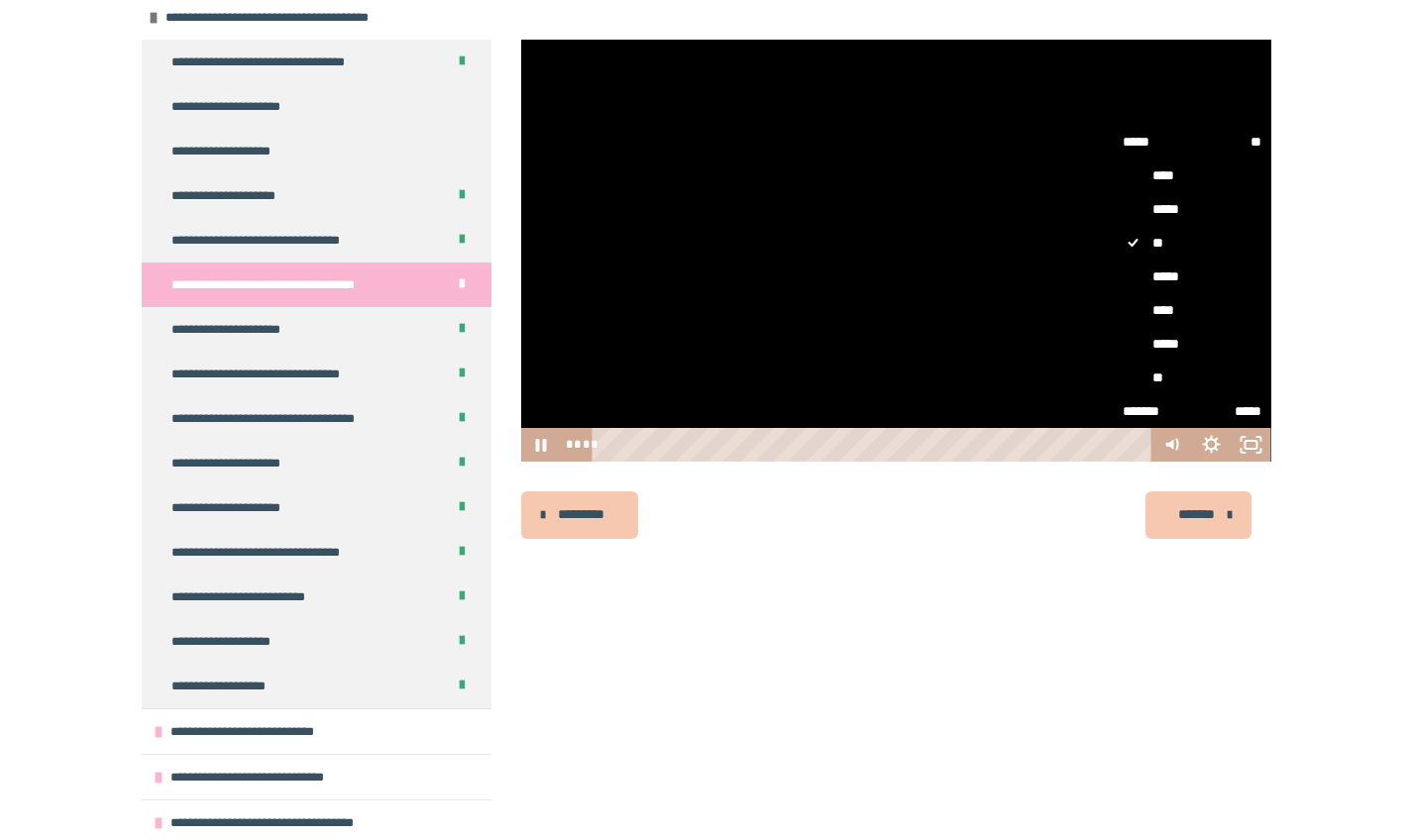 click on "**" at bounding box center (1192, 377) 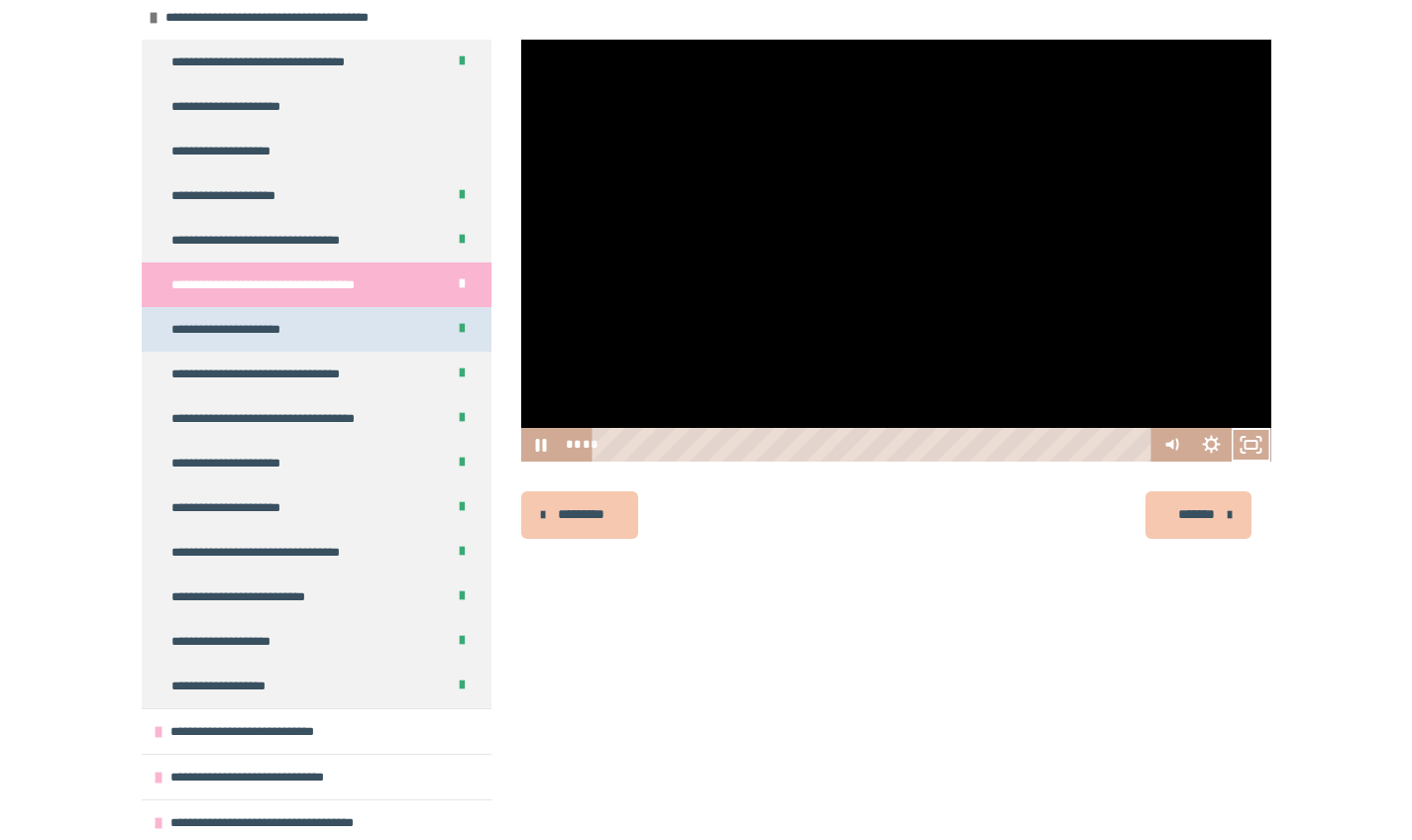 click on "**********" at bounding box center (316, 329) 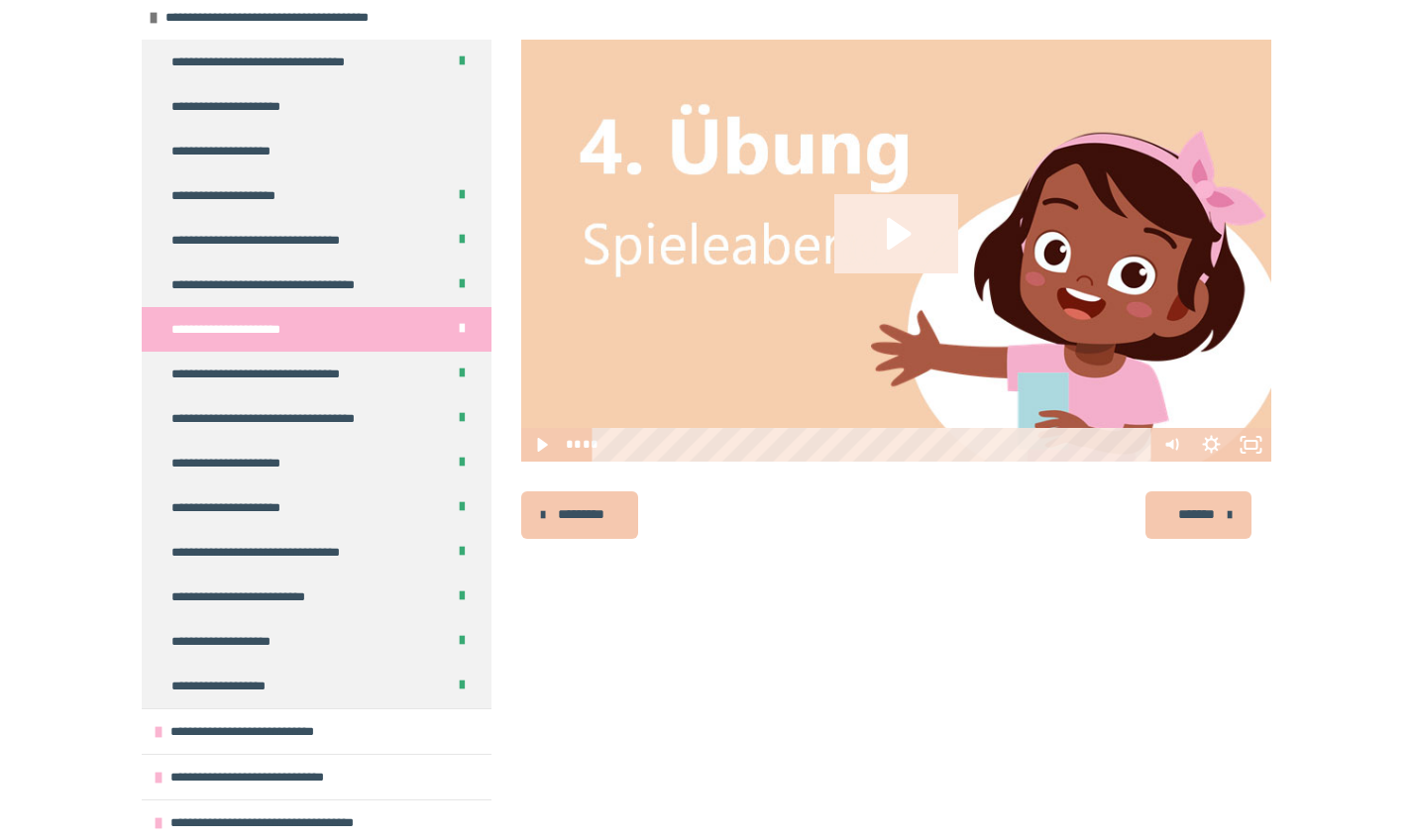 click 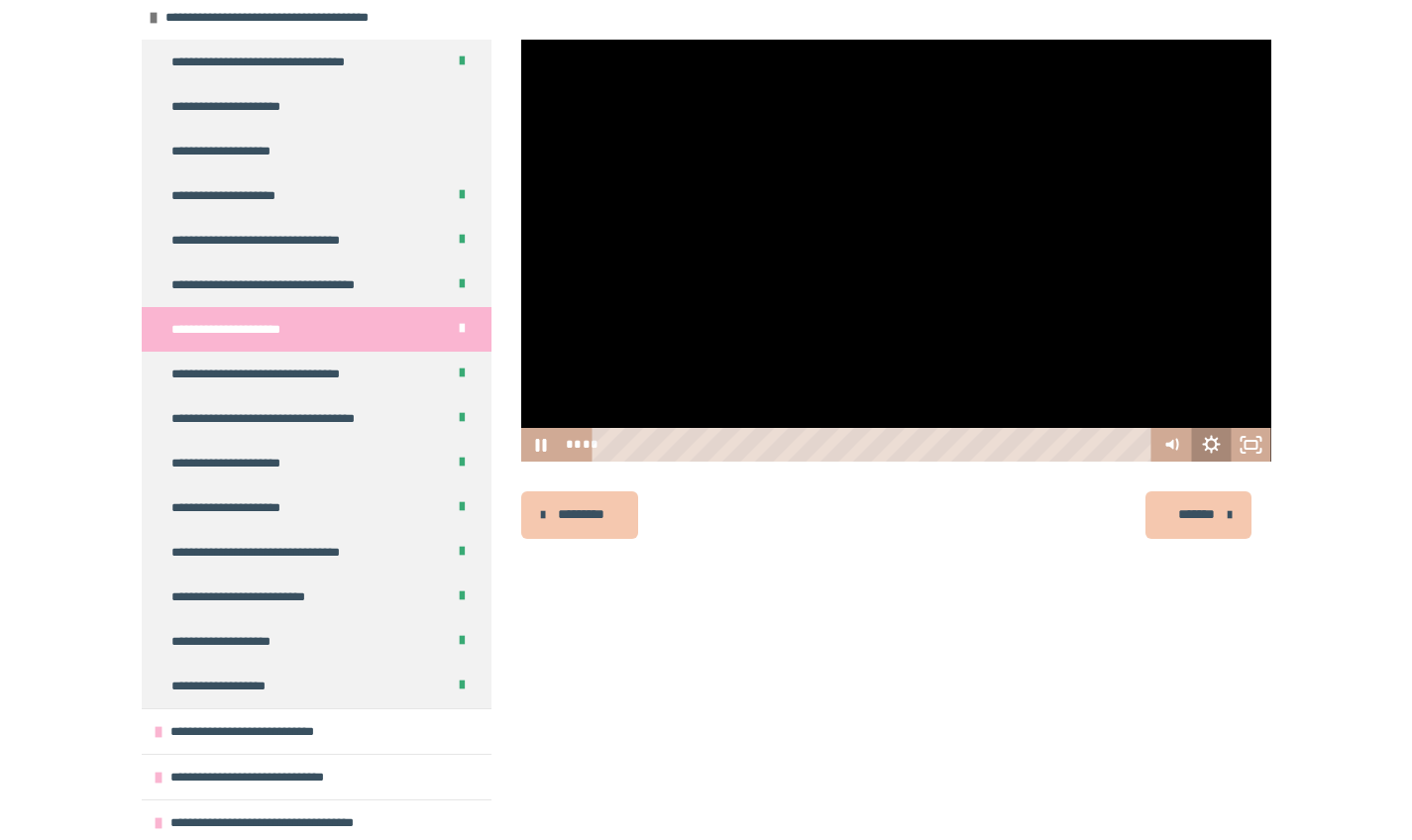 click 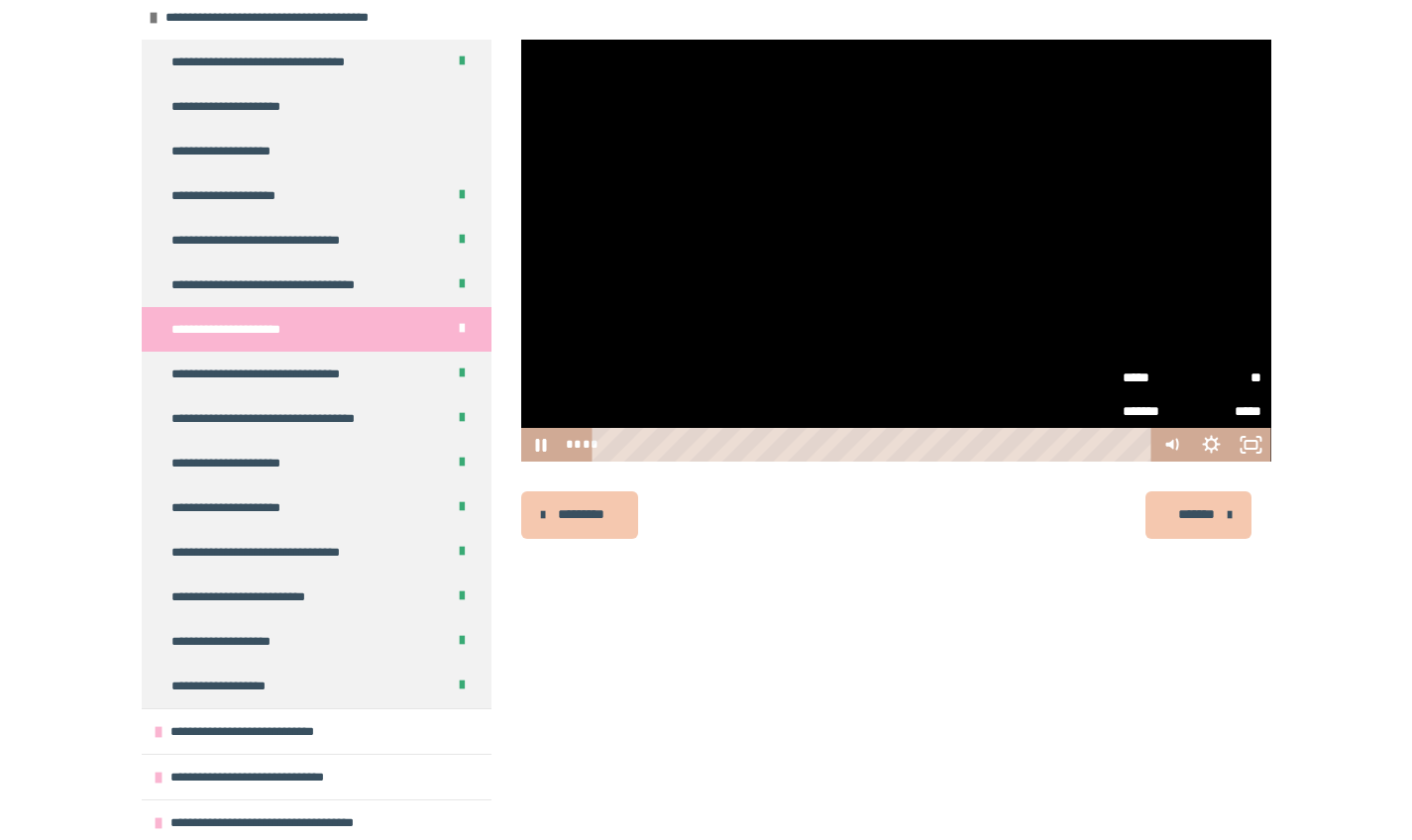click on "*****" at bounding box center [1157, 375] 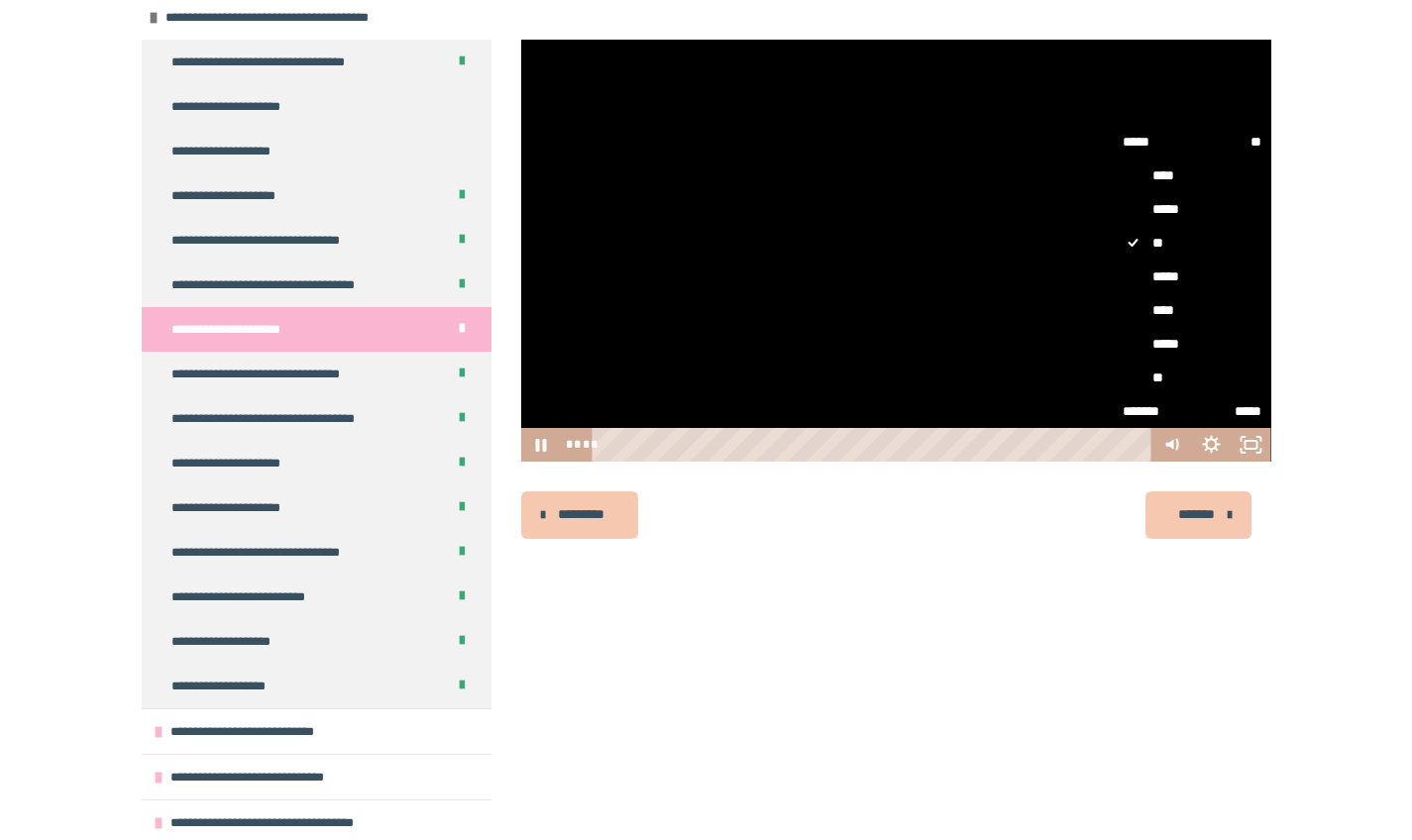 click on "**" at bounding box center (1192, 377) 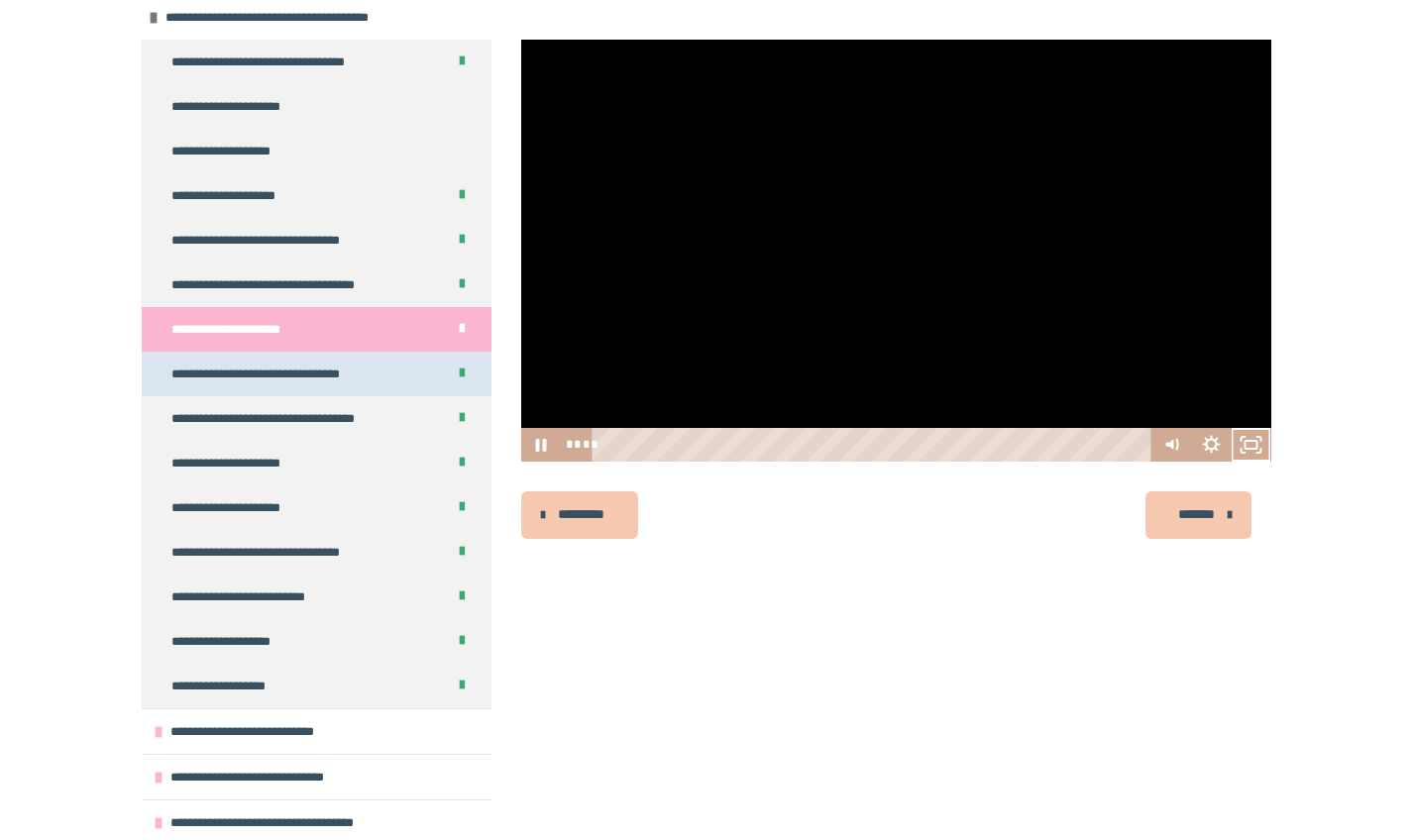 click on "**********" at bounding box center [267, 373] 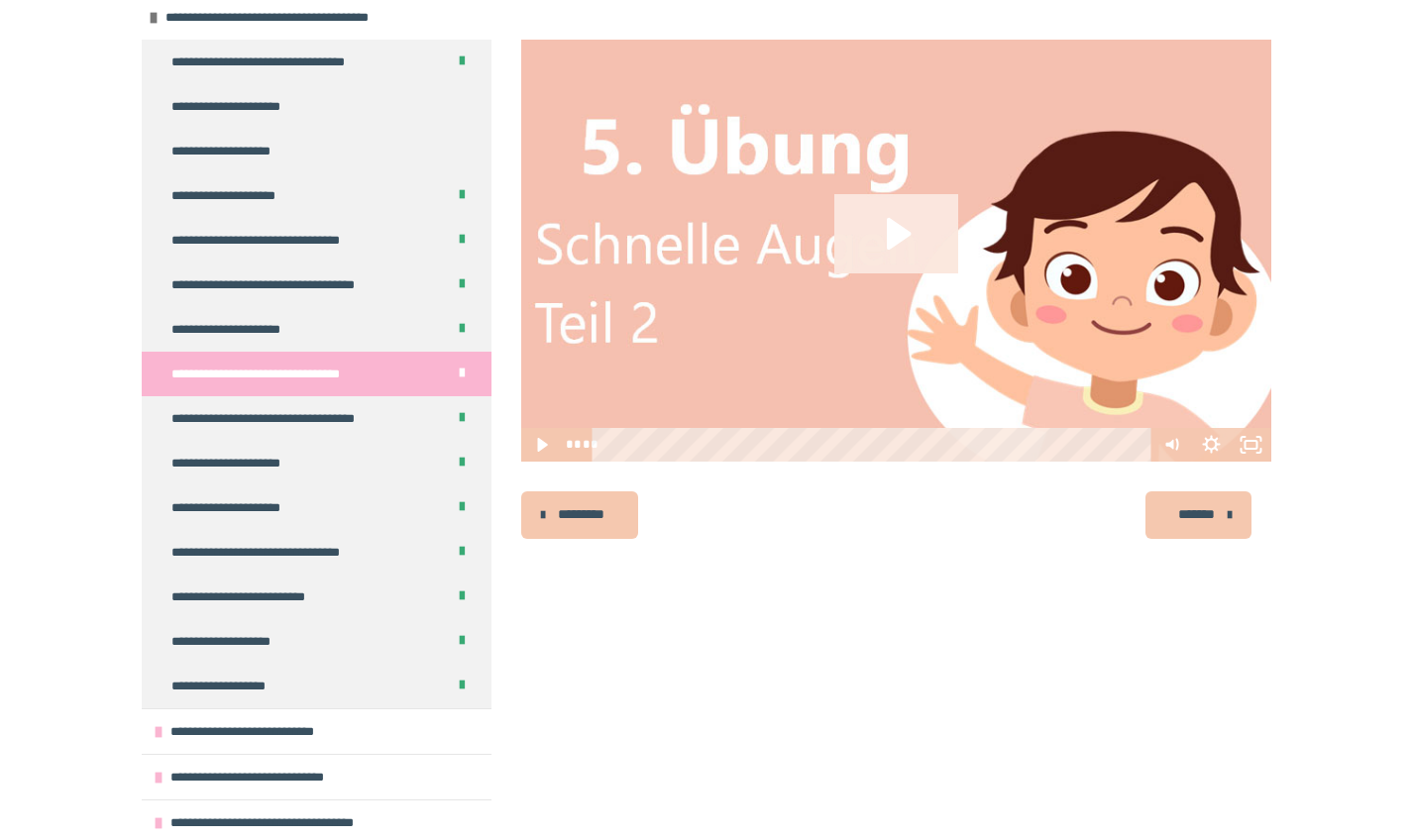 click 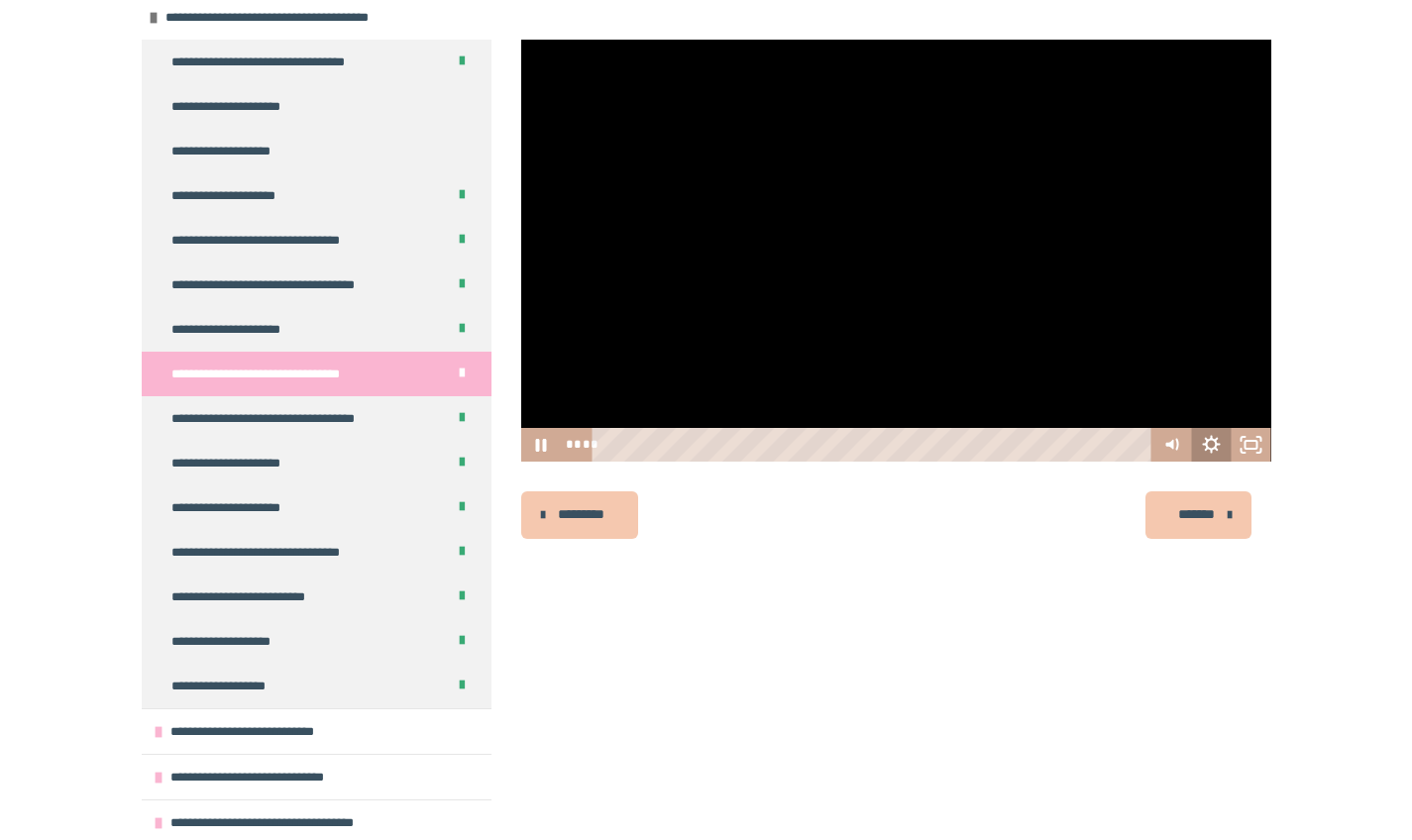 click 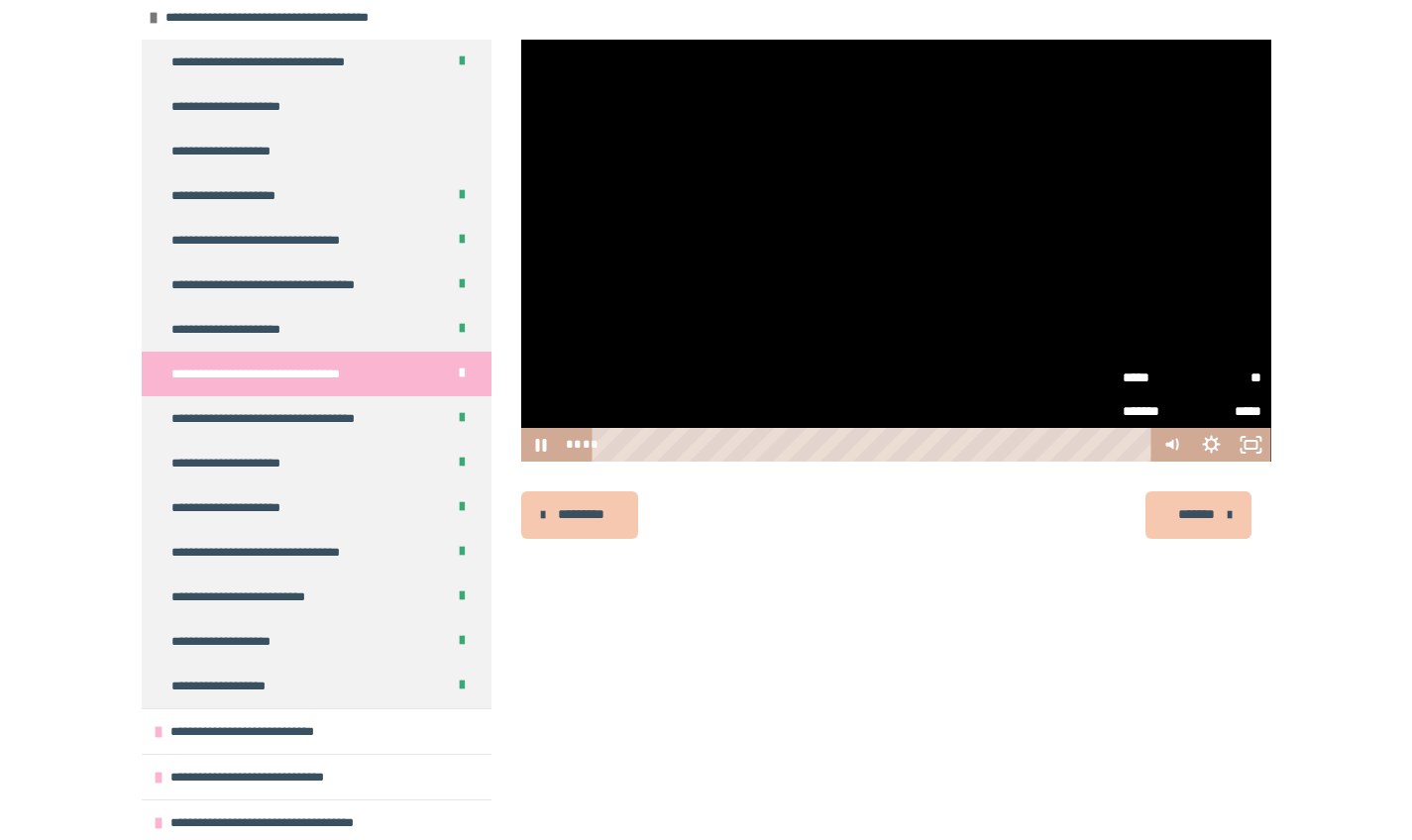 click on "**" at bounding box center [1227, 377] 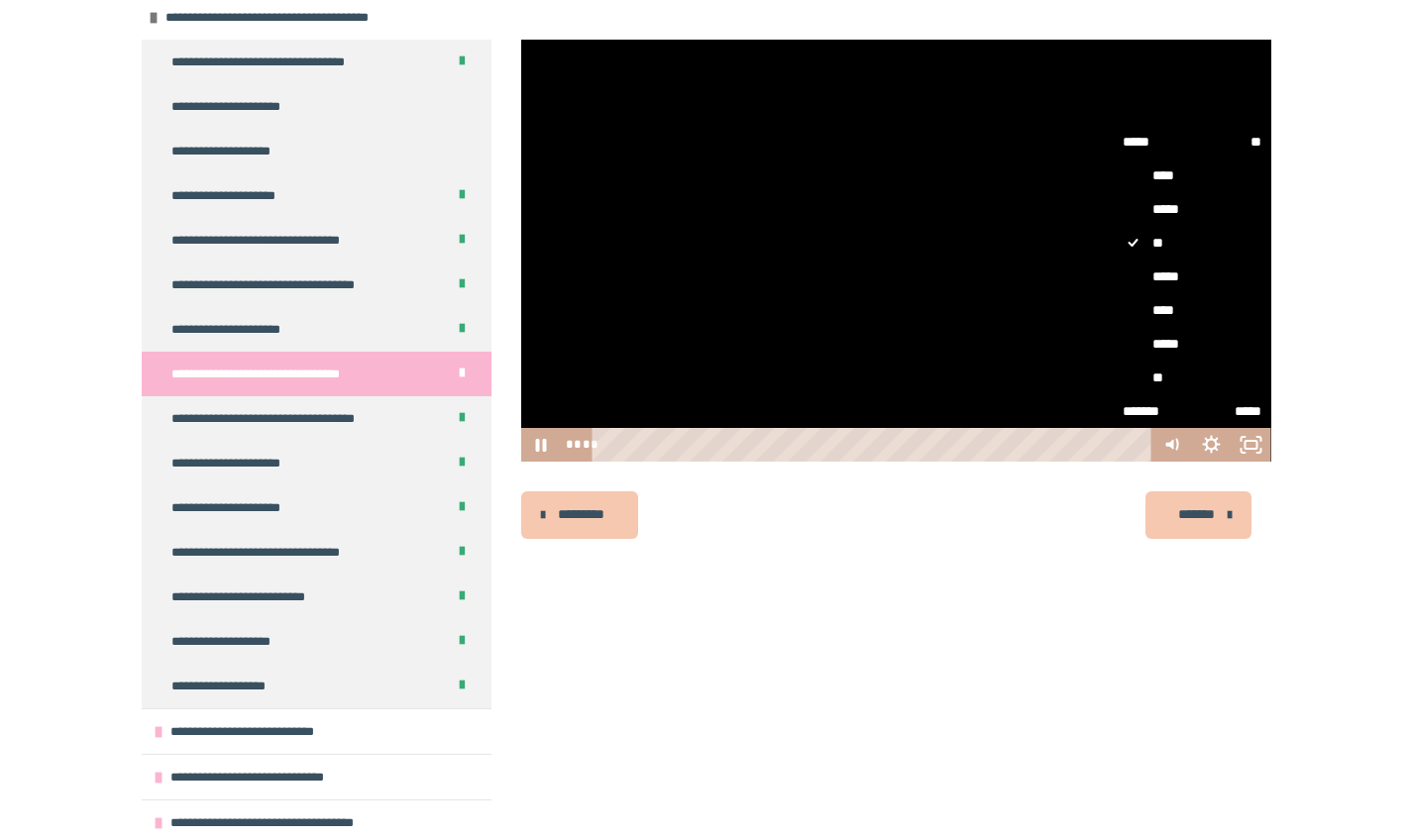 click on "**" at bounding box center (1192, 377) 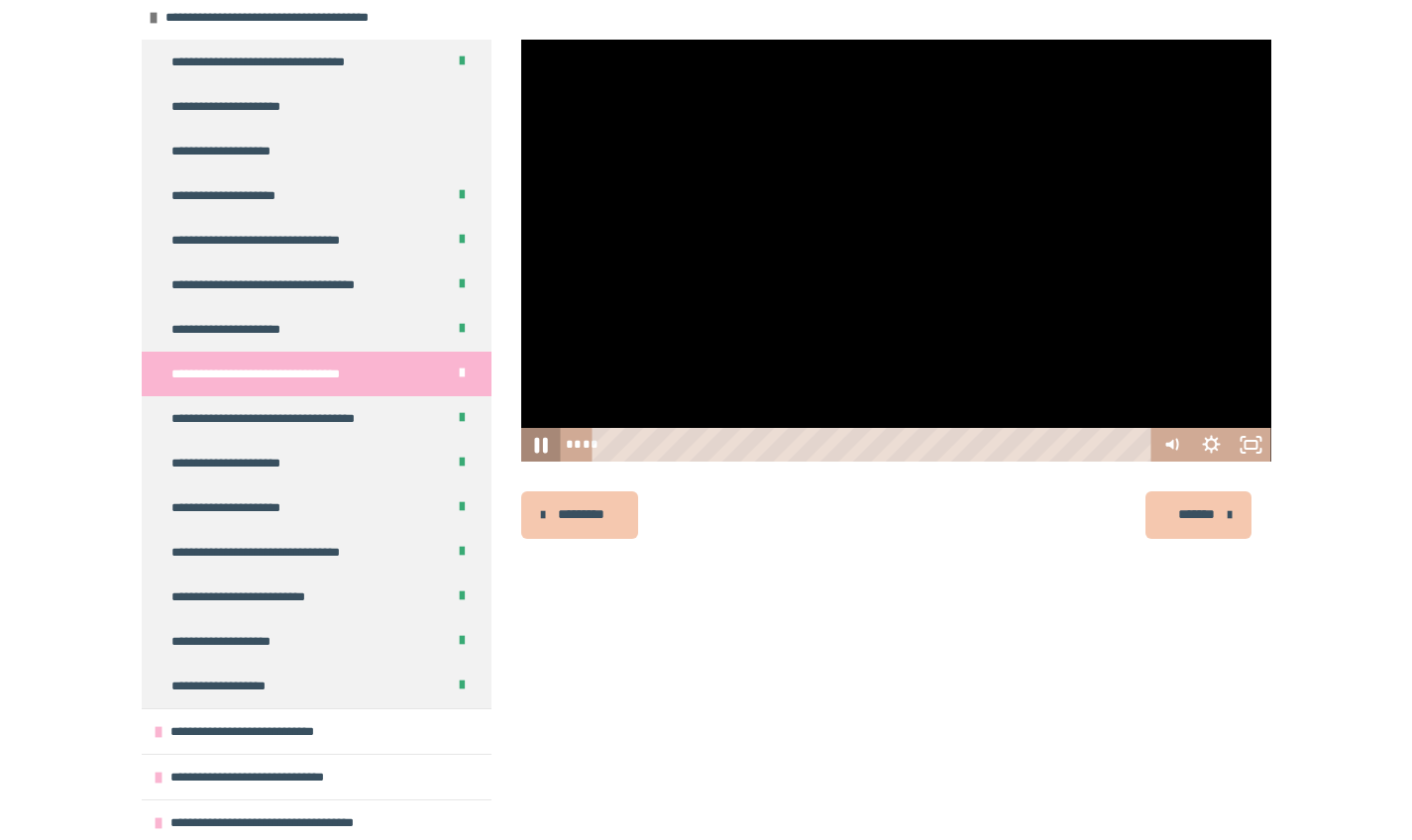 click 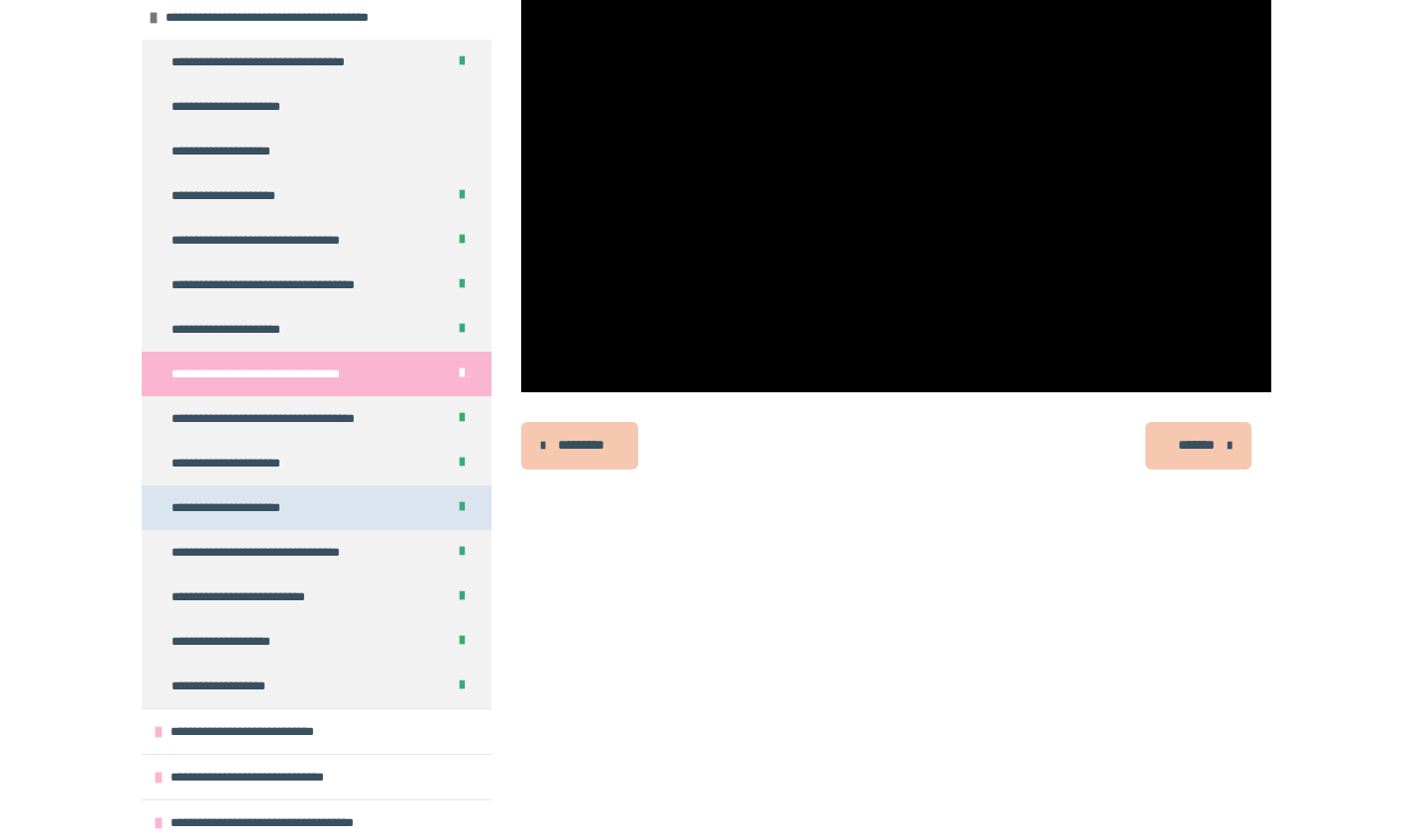 scroll, scrollTop: 349, scrollLeft: 0, axis: vertical 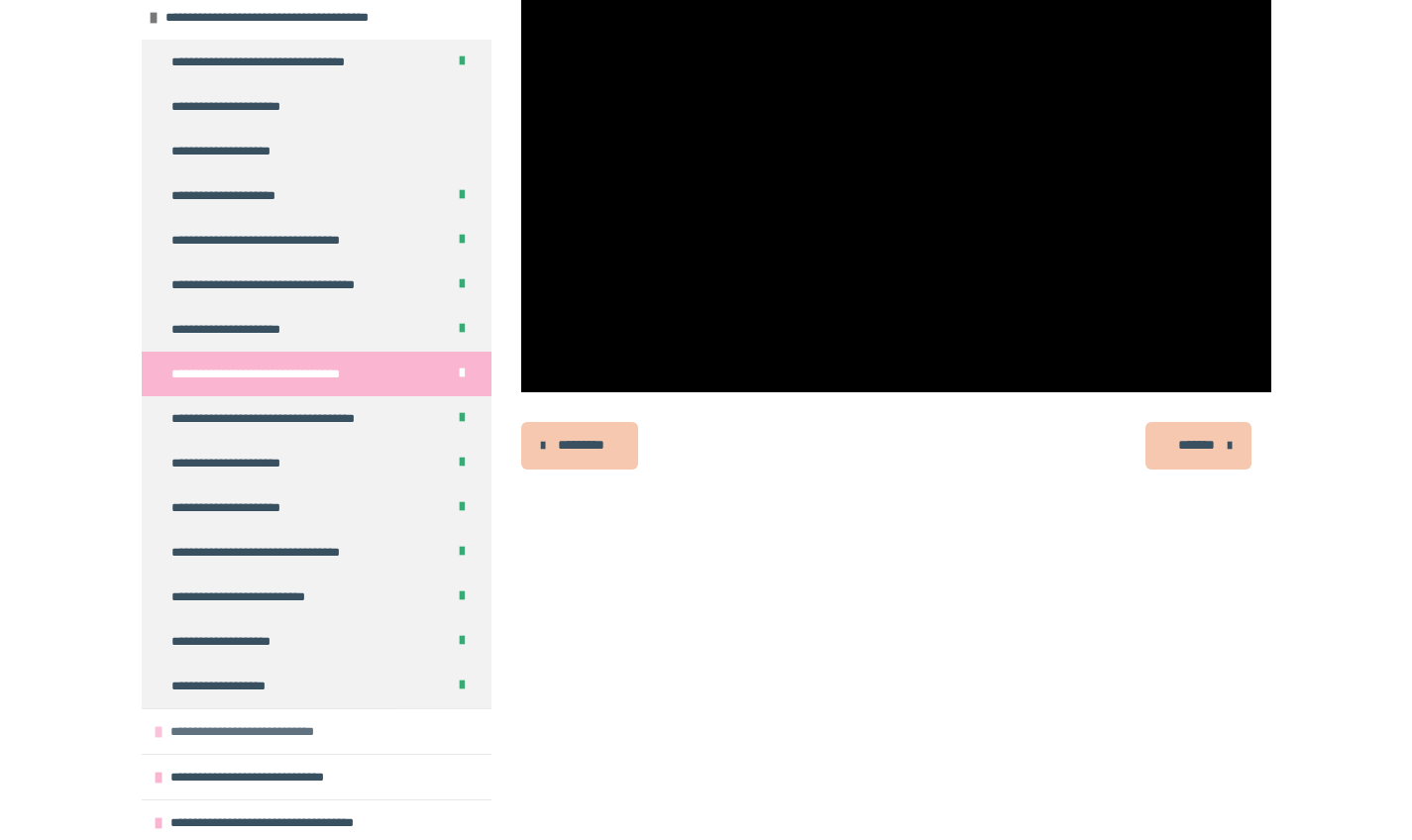 click on "**********" at bounding box center (254, 731) 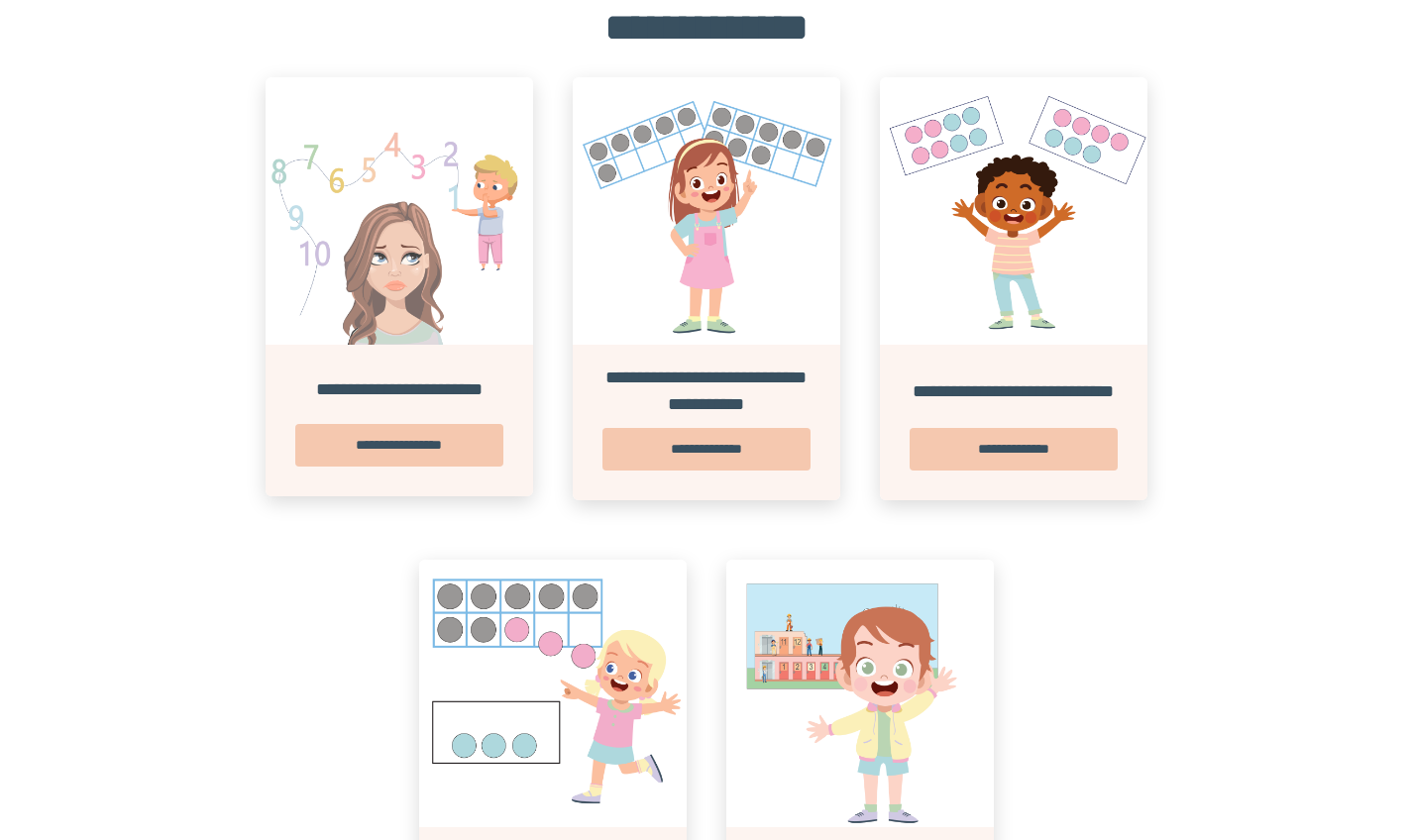 scroll, scrollTop: 0, scrollLeft: 0, axis: both 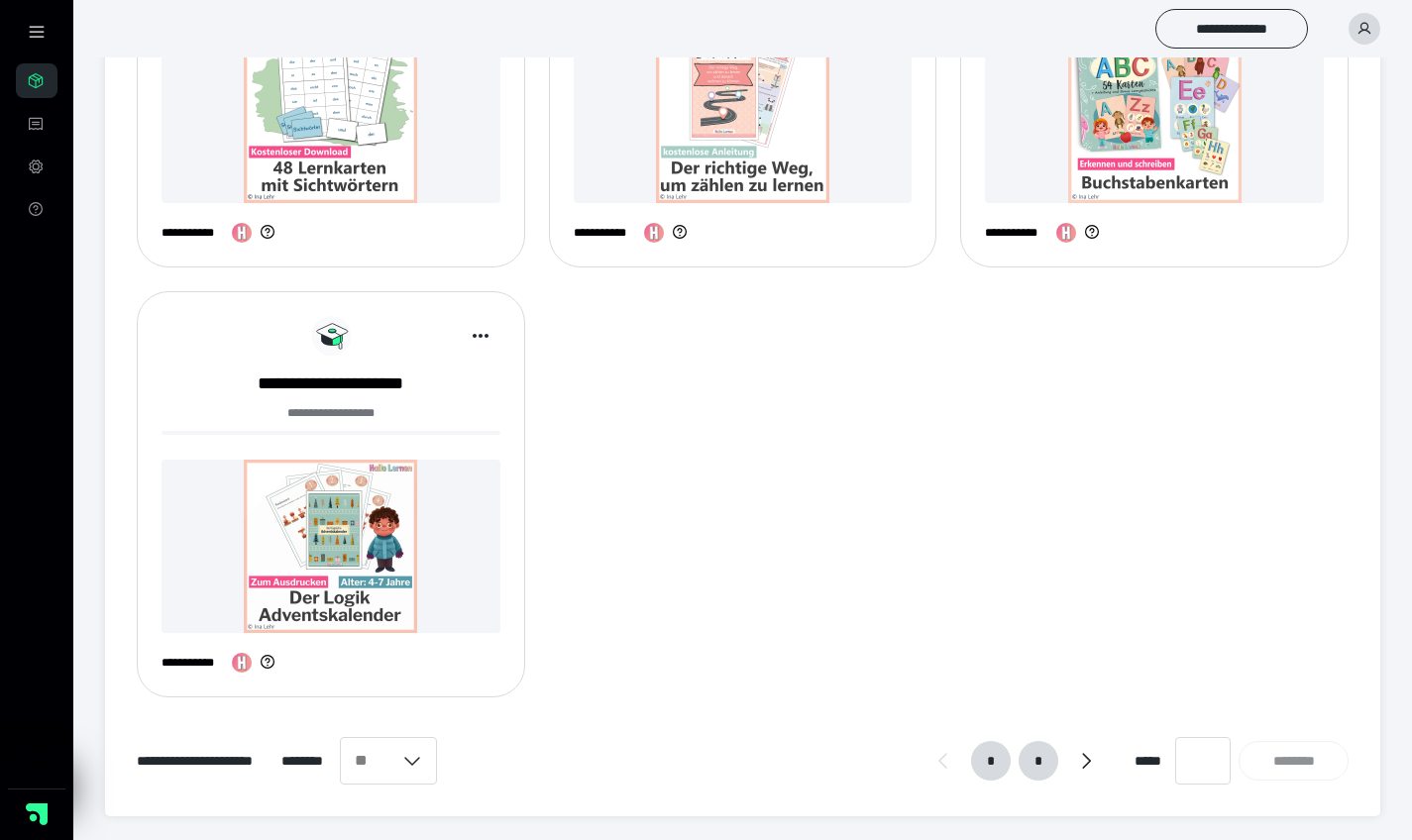 click on "*" at bounding box center (1038, 761) 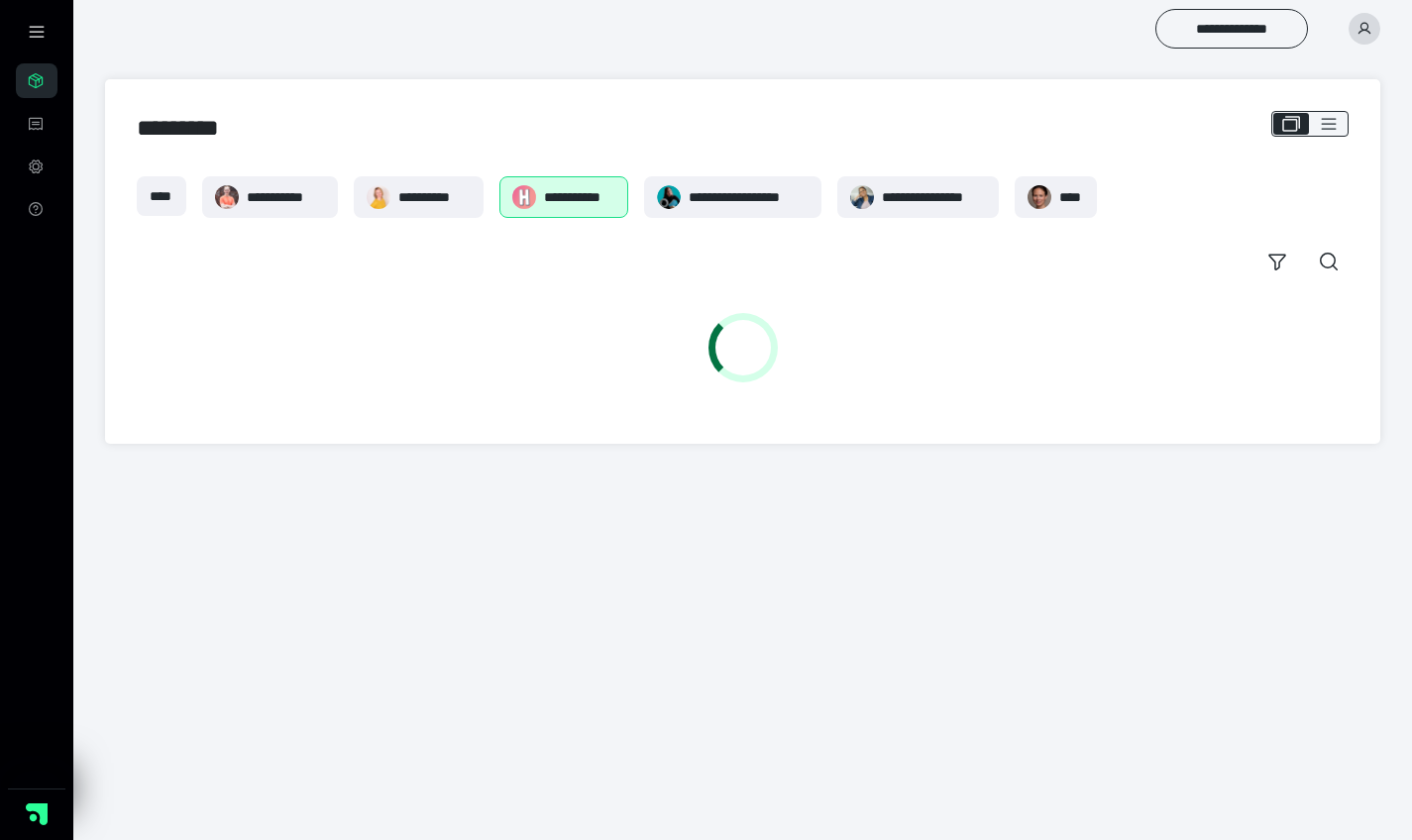 scroll, scrollTop: 0, scrollLeft: 0, axis: both 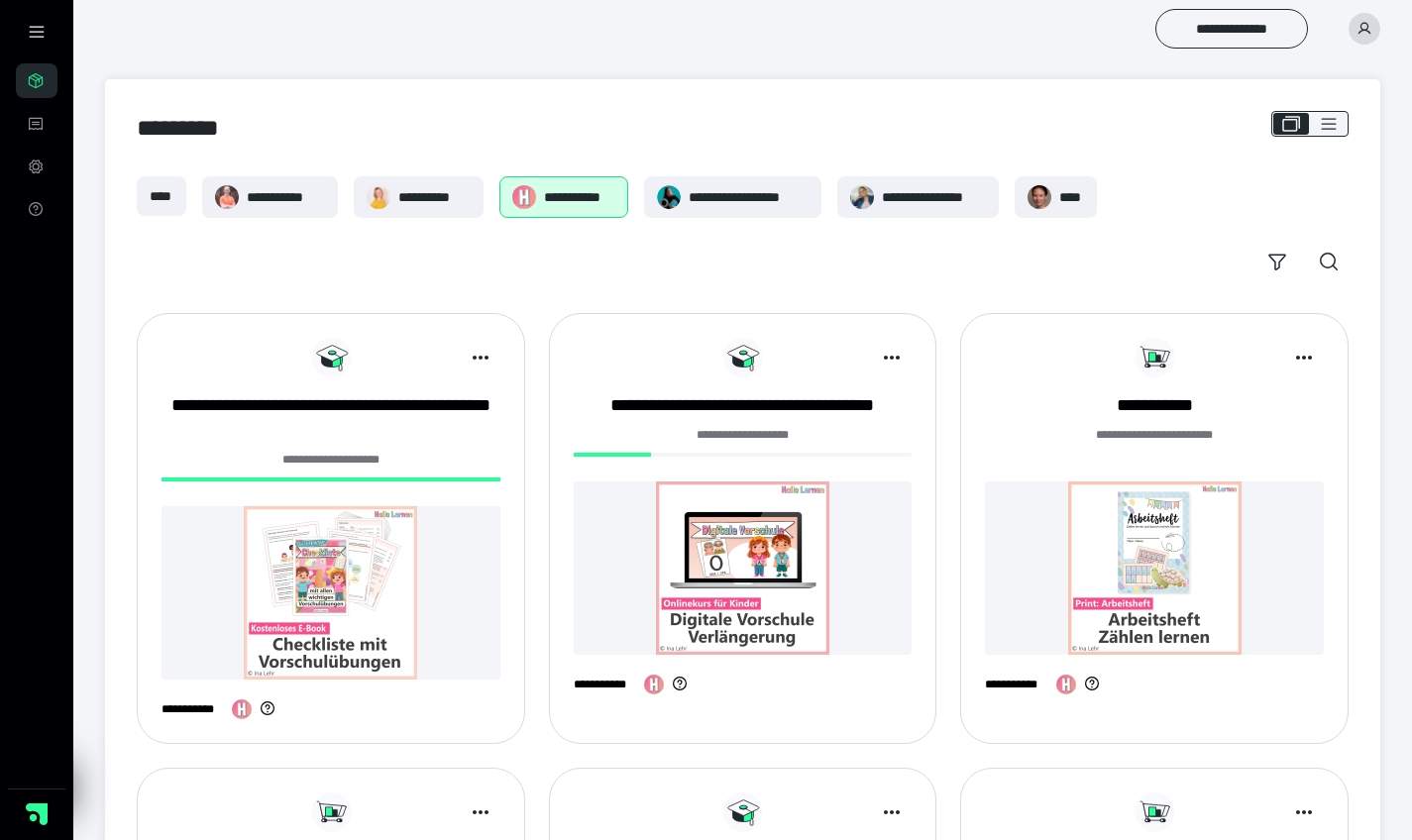 click at bounding box center [743, 568] 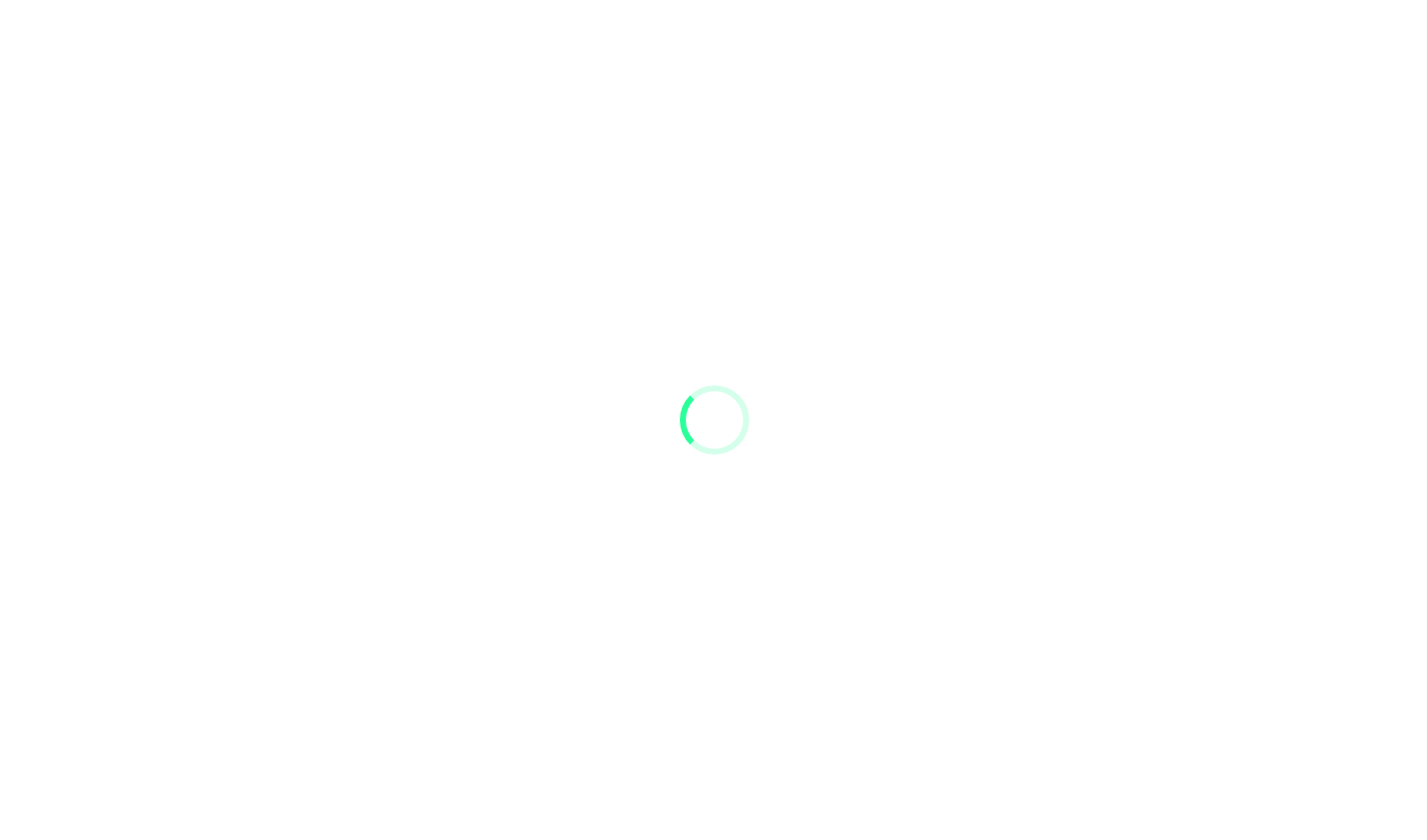 scroll, scrollTop: 0, scrollLeft: 0, axis: both 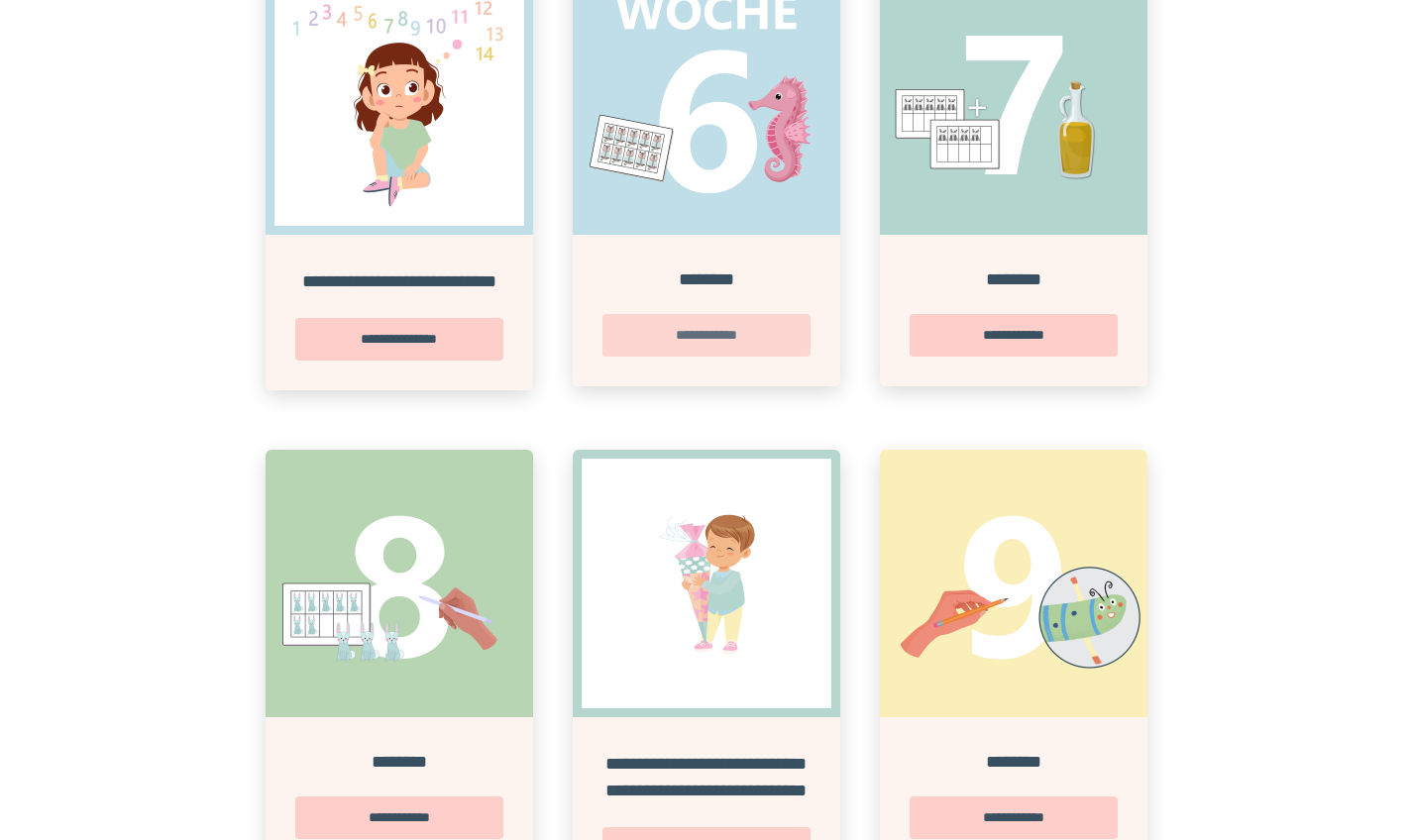 click on "**********" at bounding box center (706, 335) 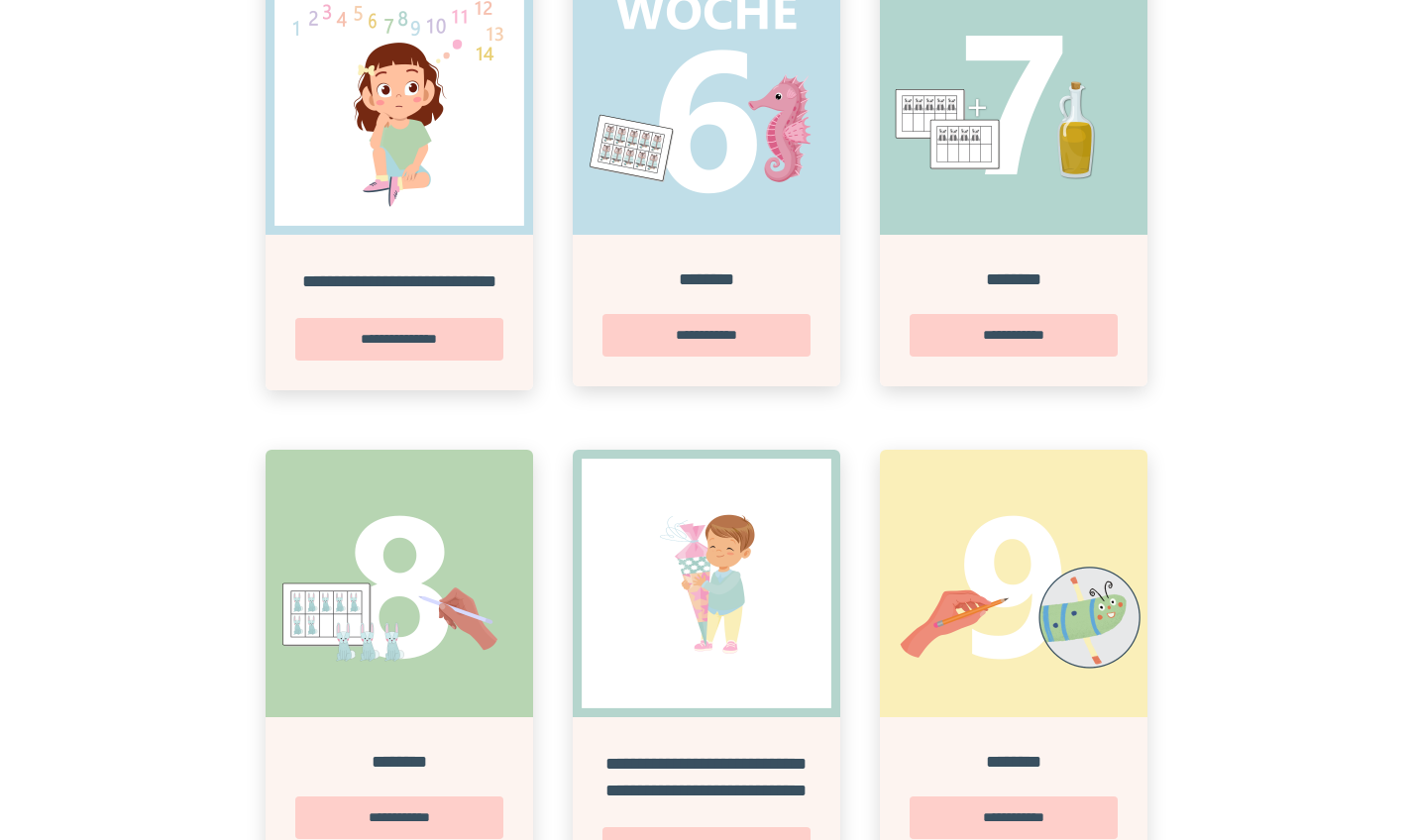 scroll, scrollTop: 0, scrollLeft: 0, axis: both 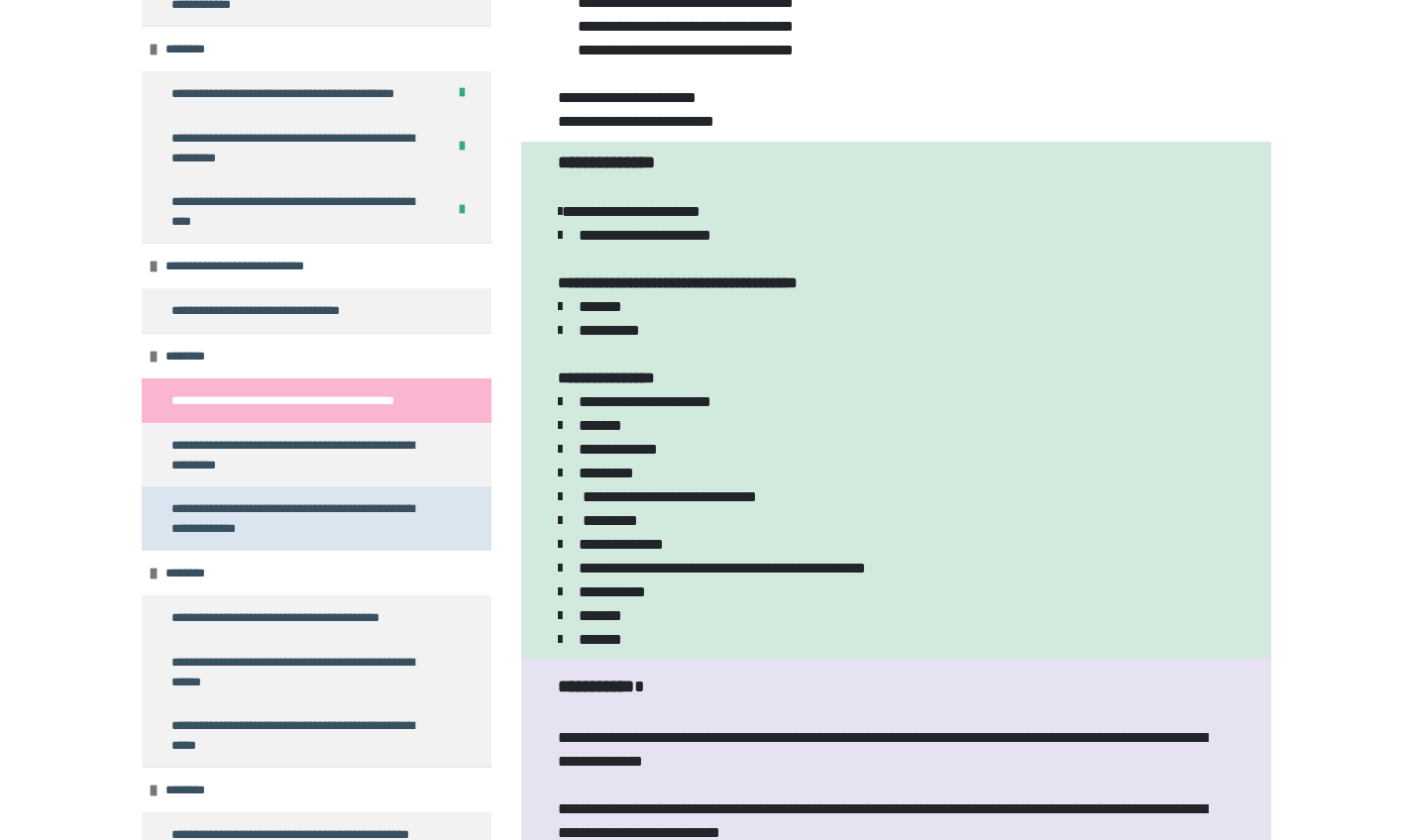 click on "**********" at bounding box center (301, 518) 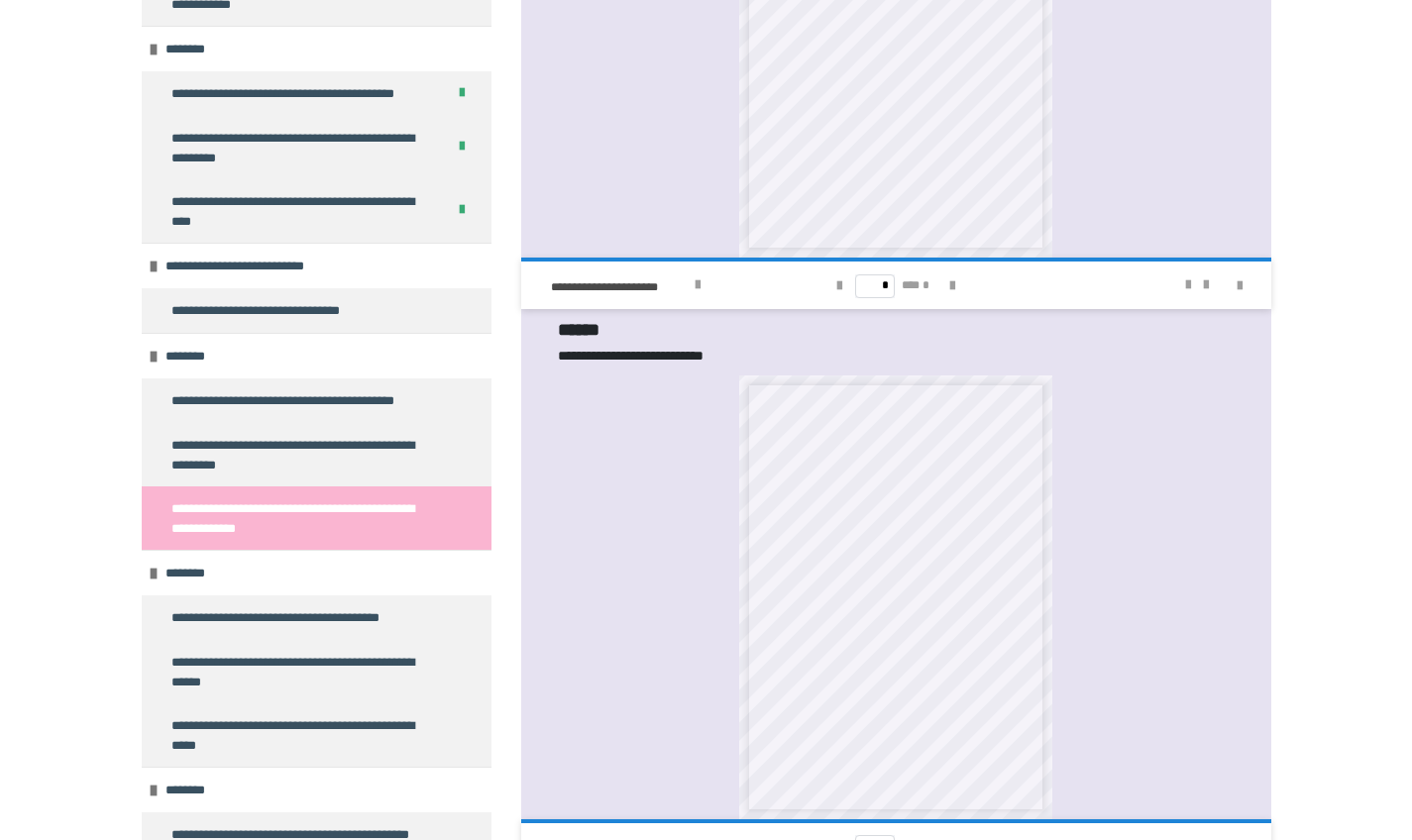 scroll, scrollTop: 4475, scrollLeft: 0, axis: vertical 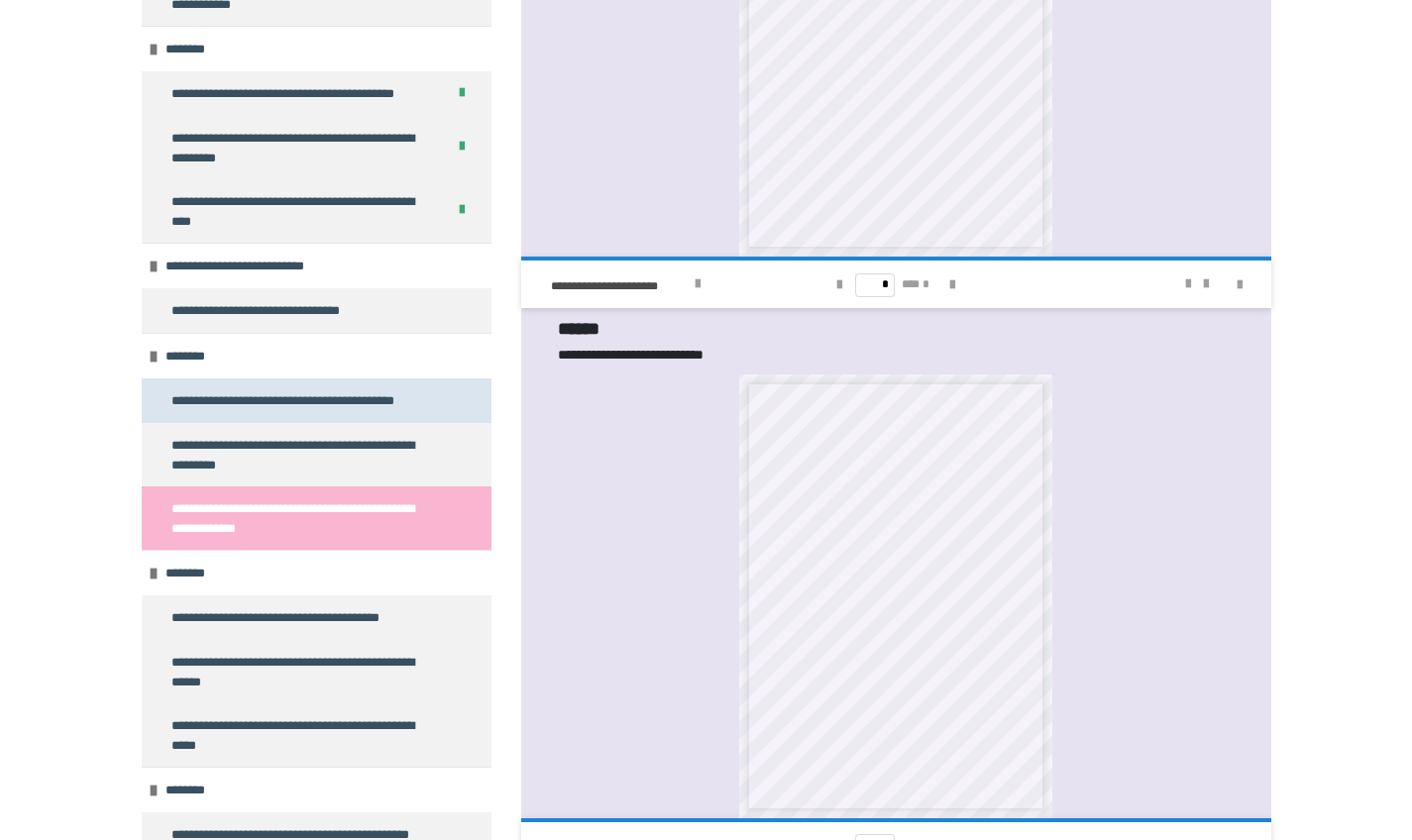 click on "**********" at bounding box center (295, 400) 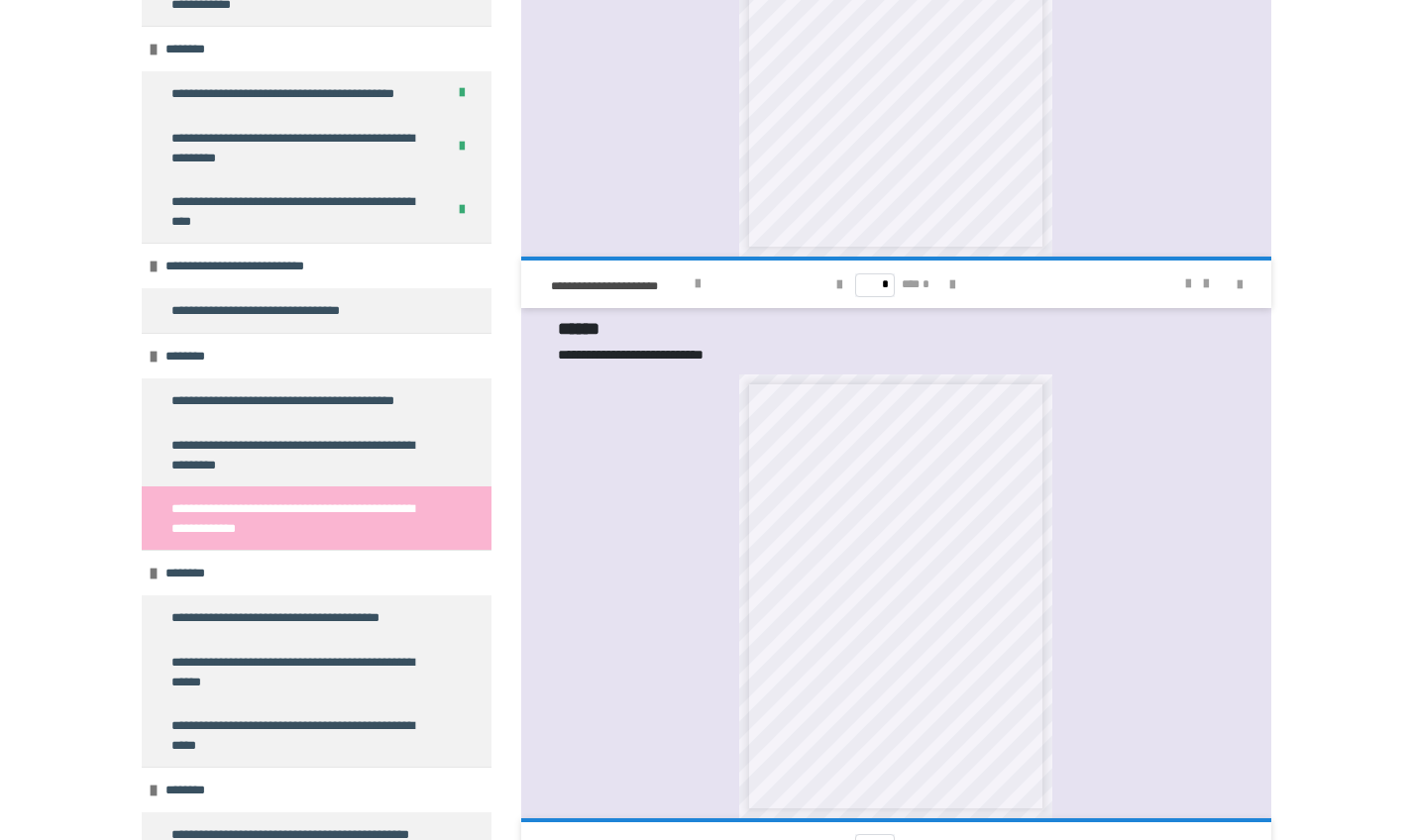 scroll, scrollTop: 220, scrollLeft: 0, axis: vertical 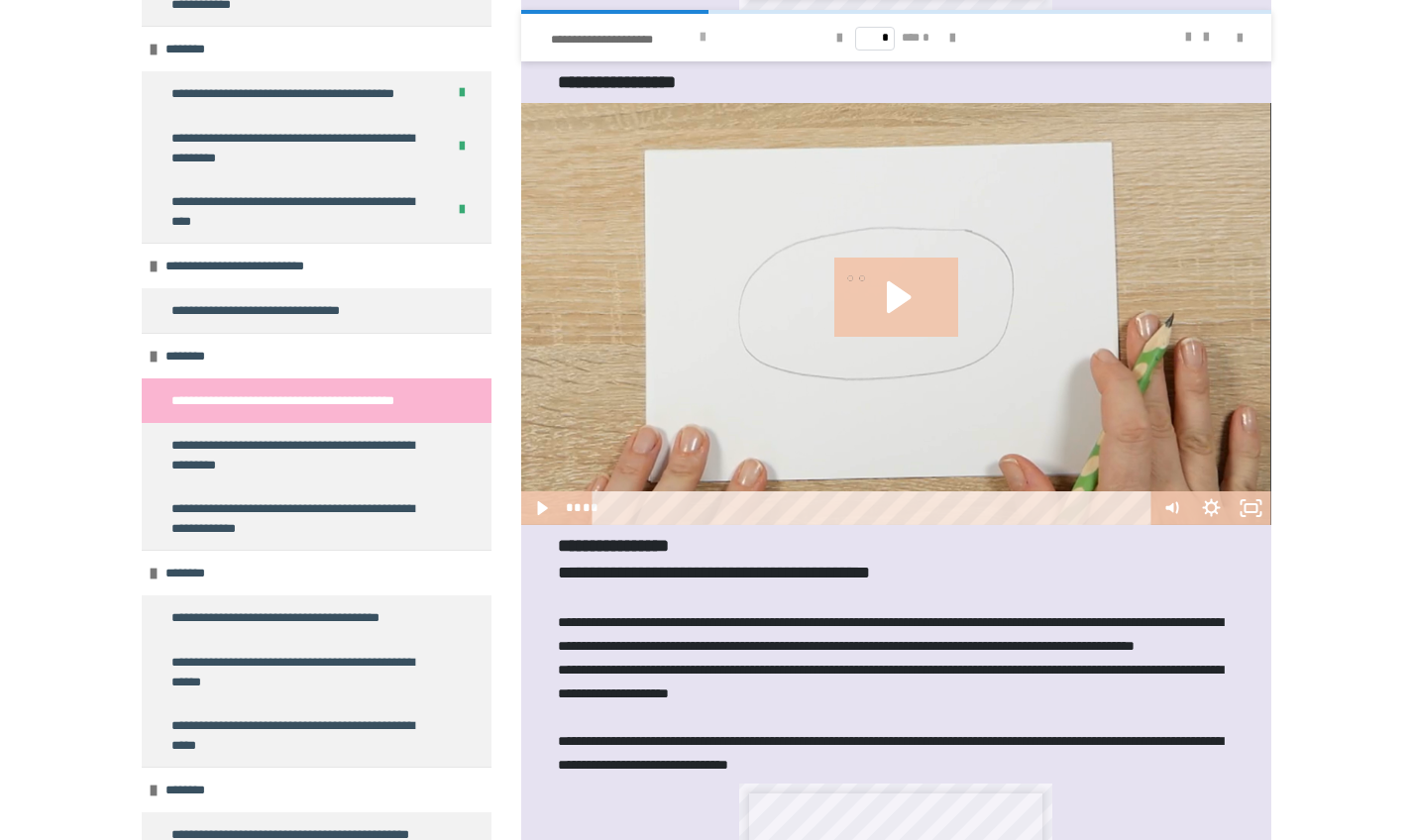 click at bounding box center [703, 38] 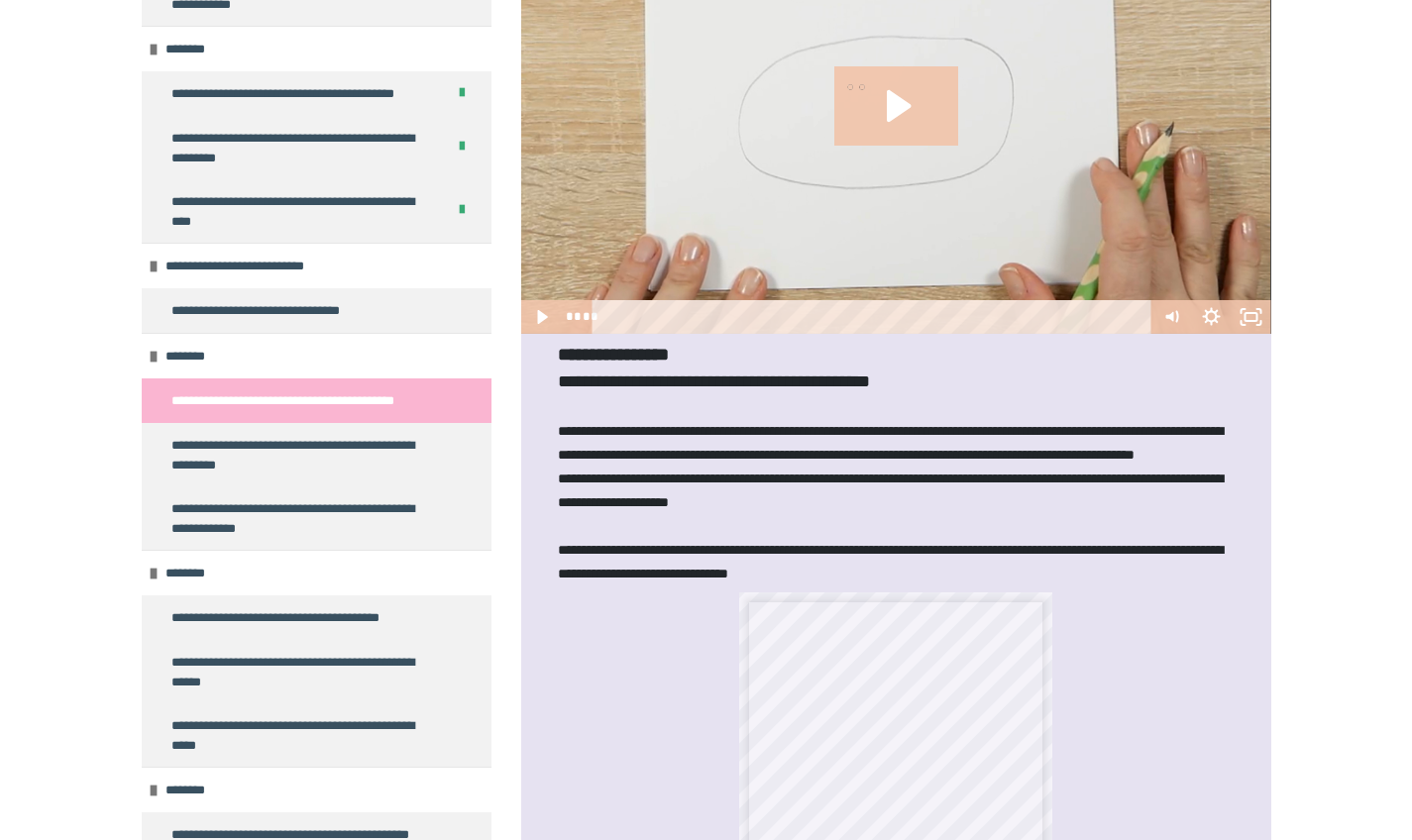 scroll, scrollTop: 2395, scrollLeft: 0, axis: vertical 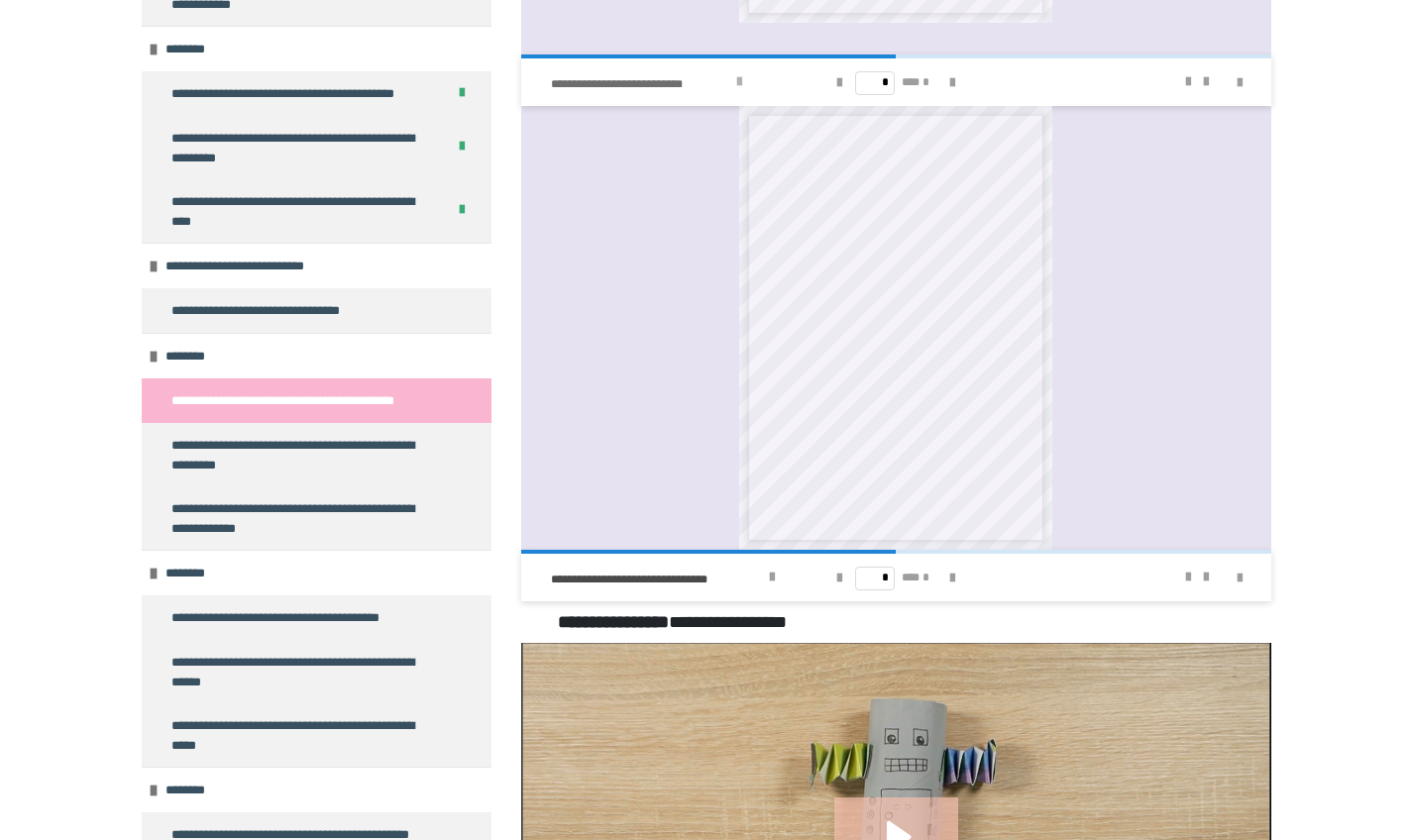click at bounding box center [739, 82] 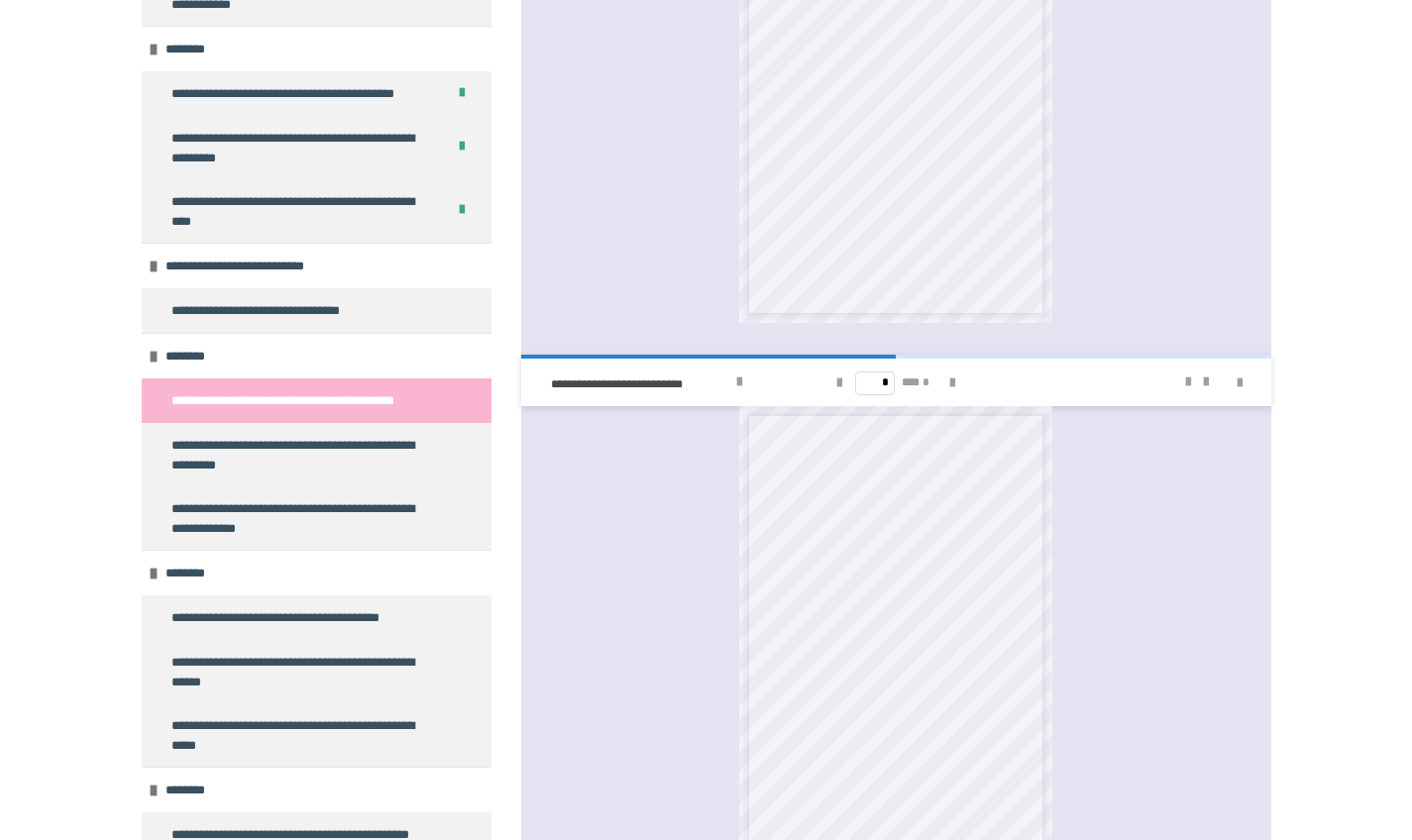 scroll, scrollTop: 3026, scrollLeft: 0, axis: vertical 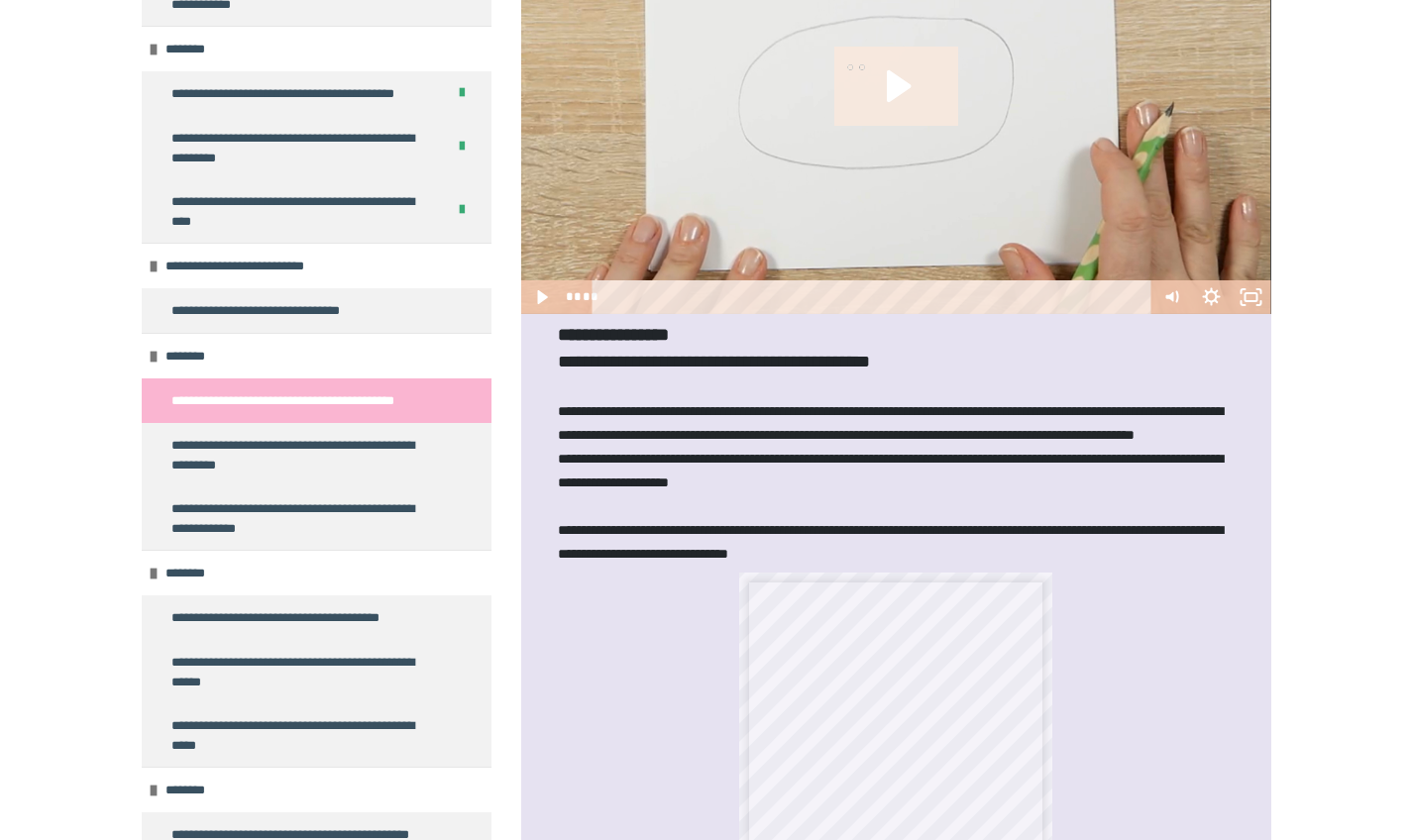 click 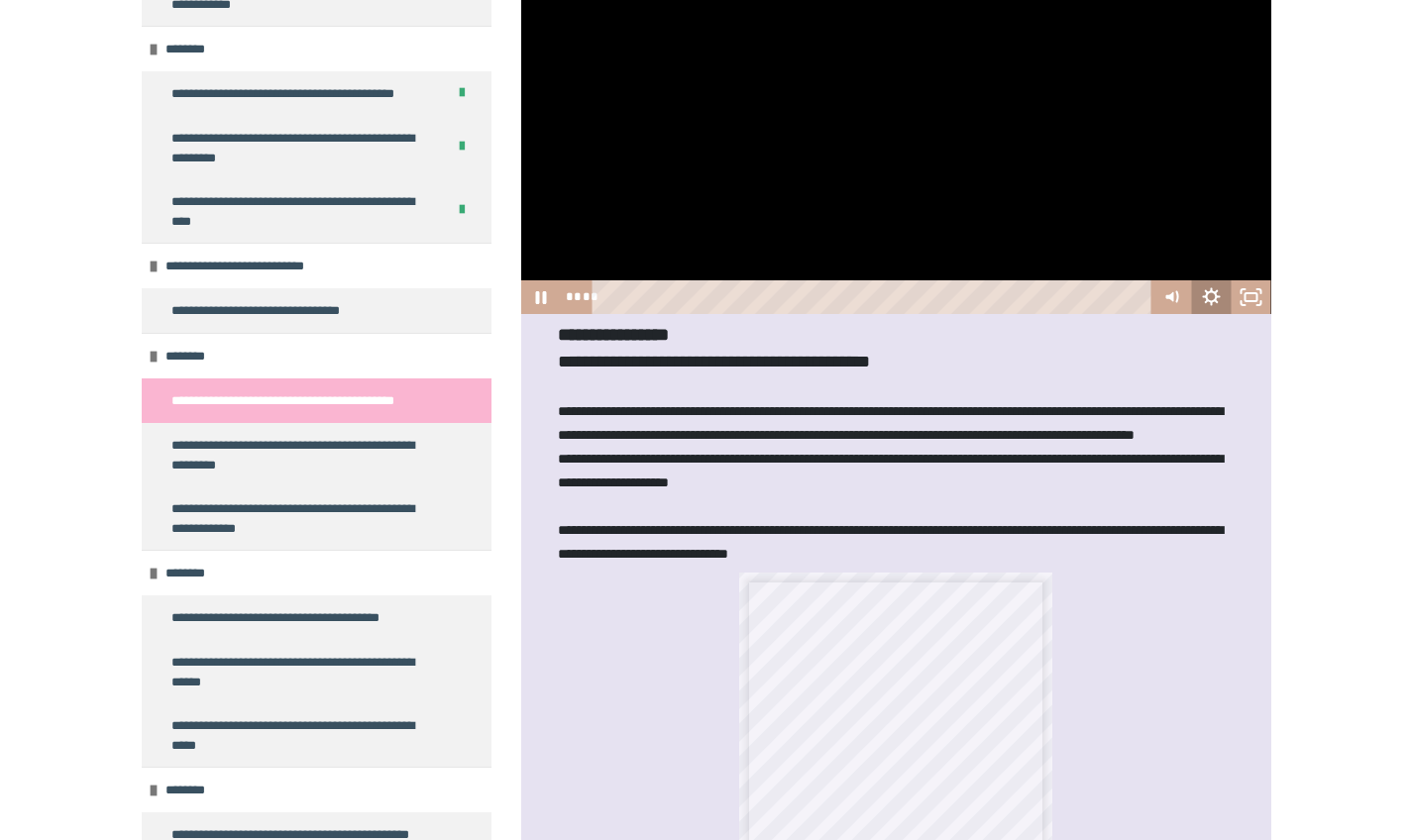 click 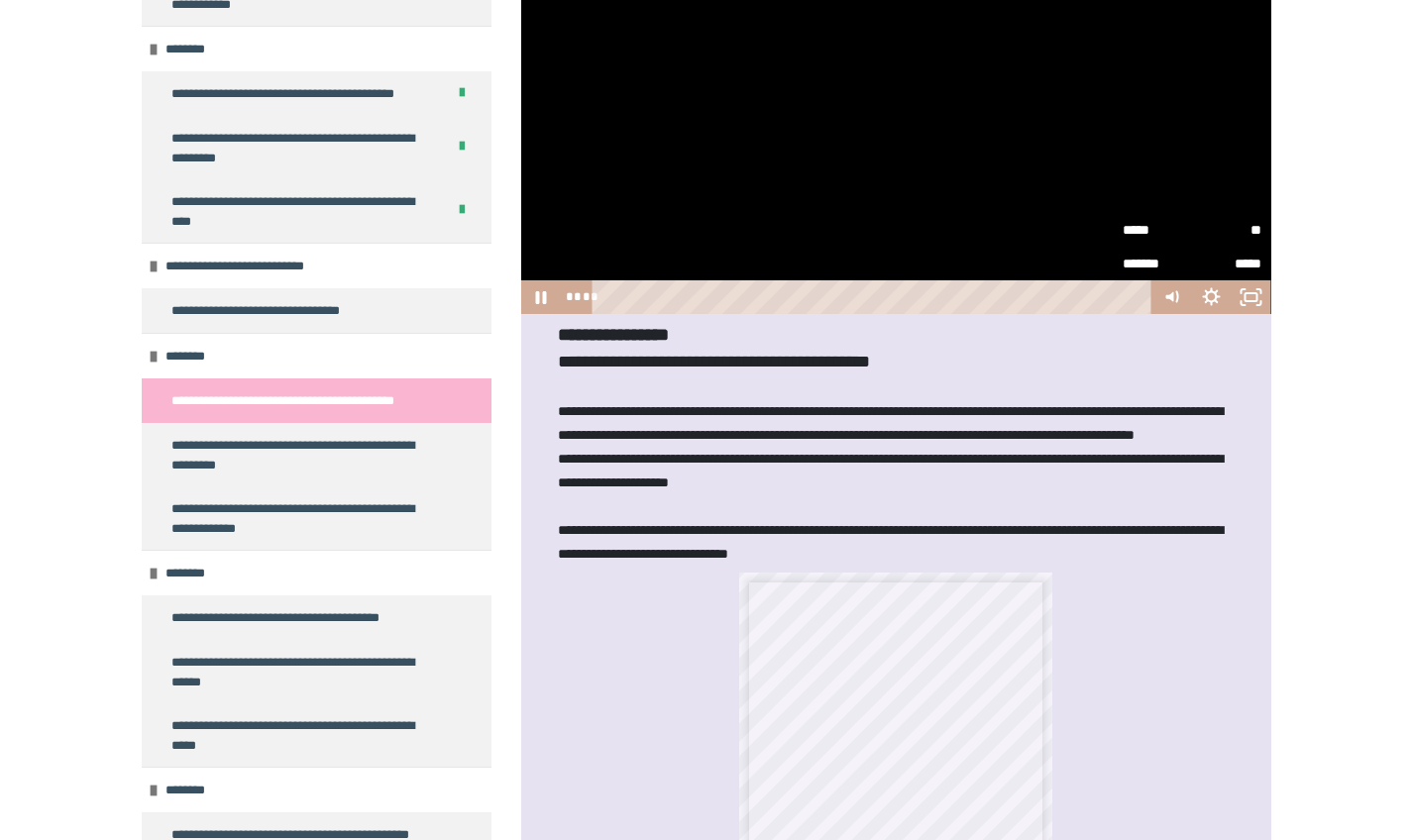 click on "**" at bounding box center (1227, 229) 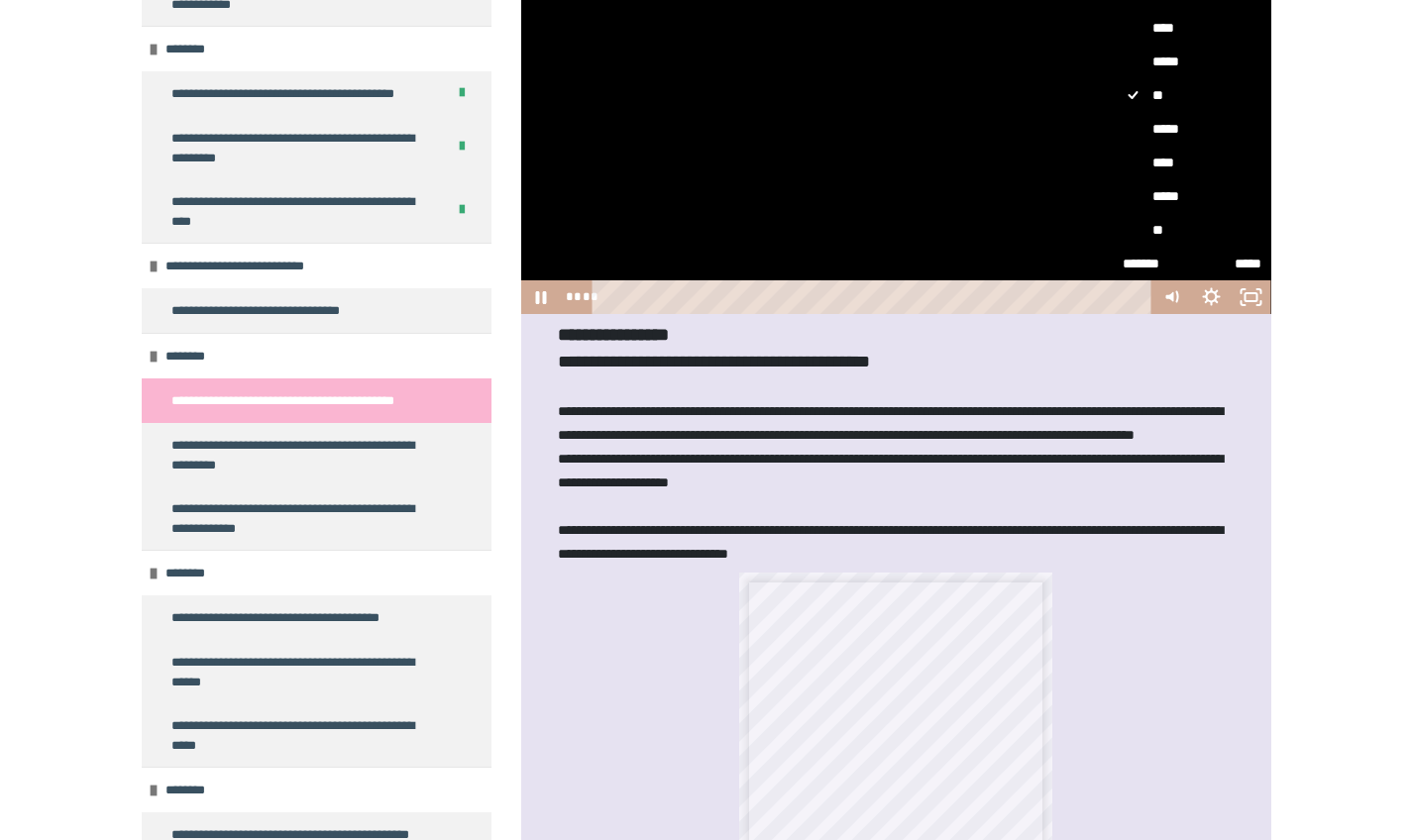 click on "**" at bounding box center (1192, 230) 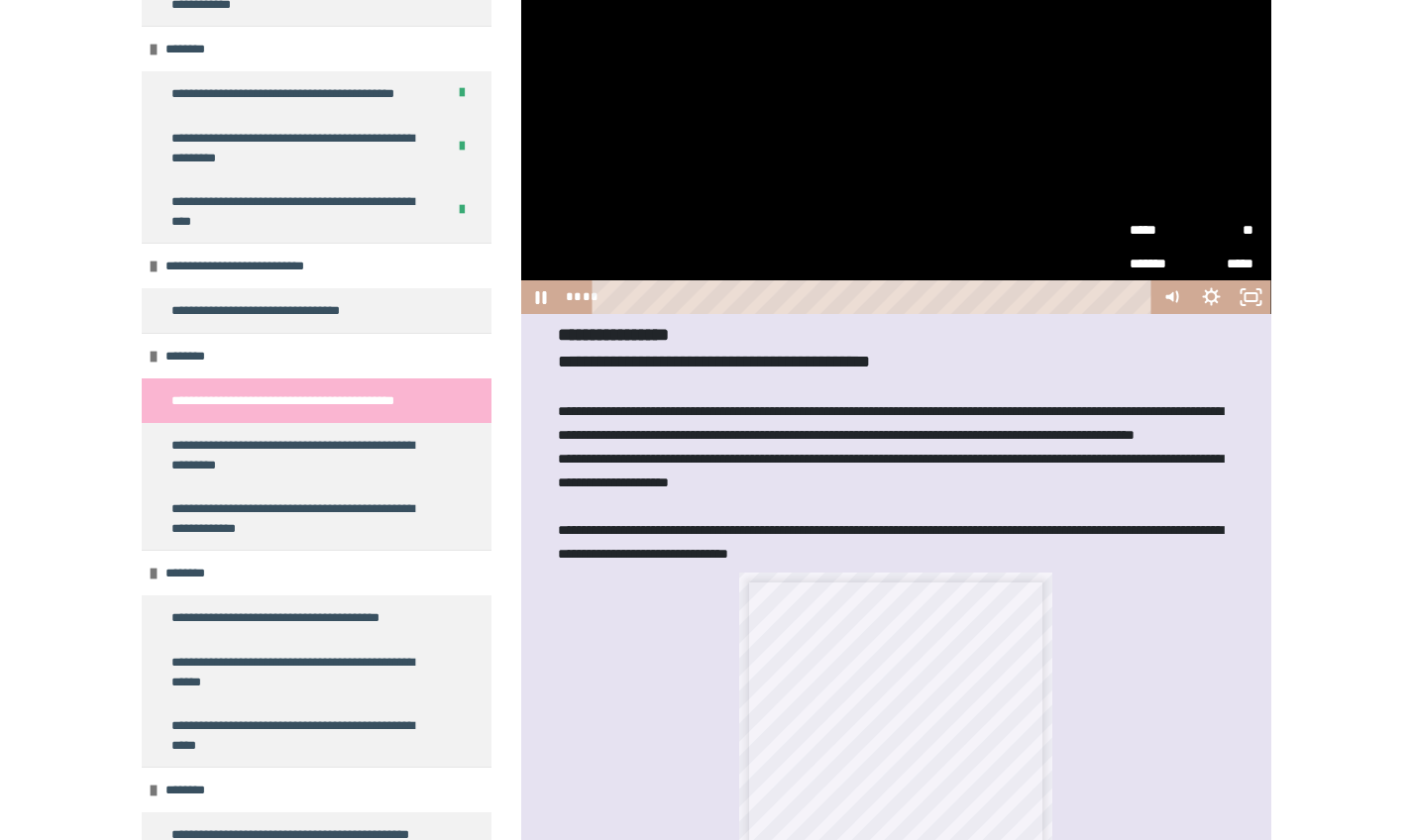 scroll, scrollTop: 2382, scrollLeft: 0, axis: vertical 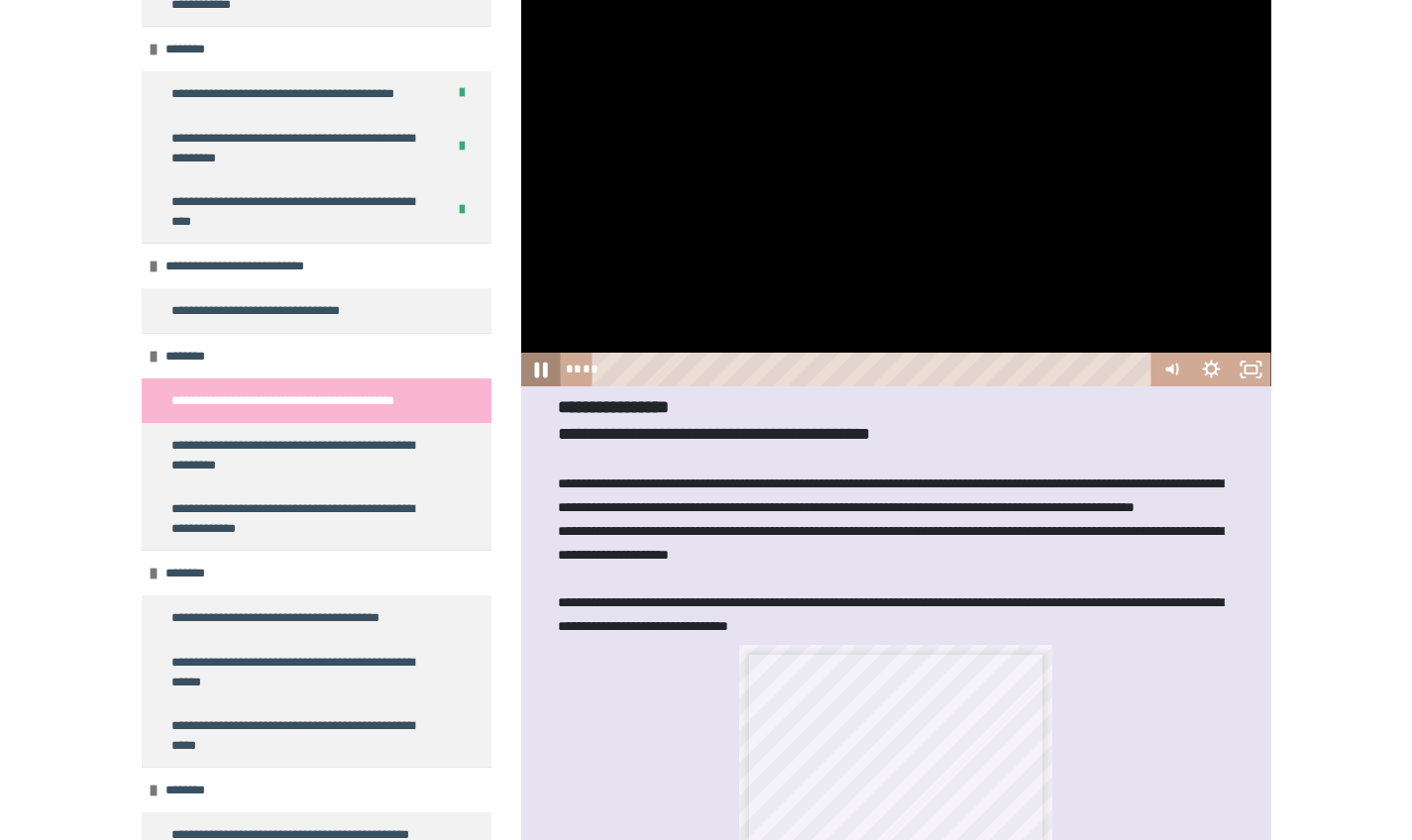 click 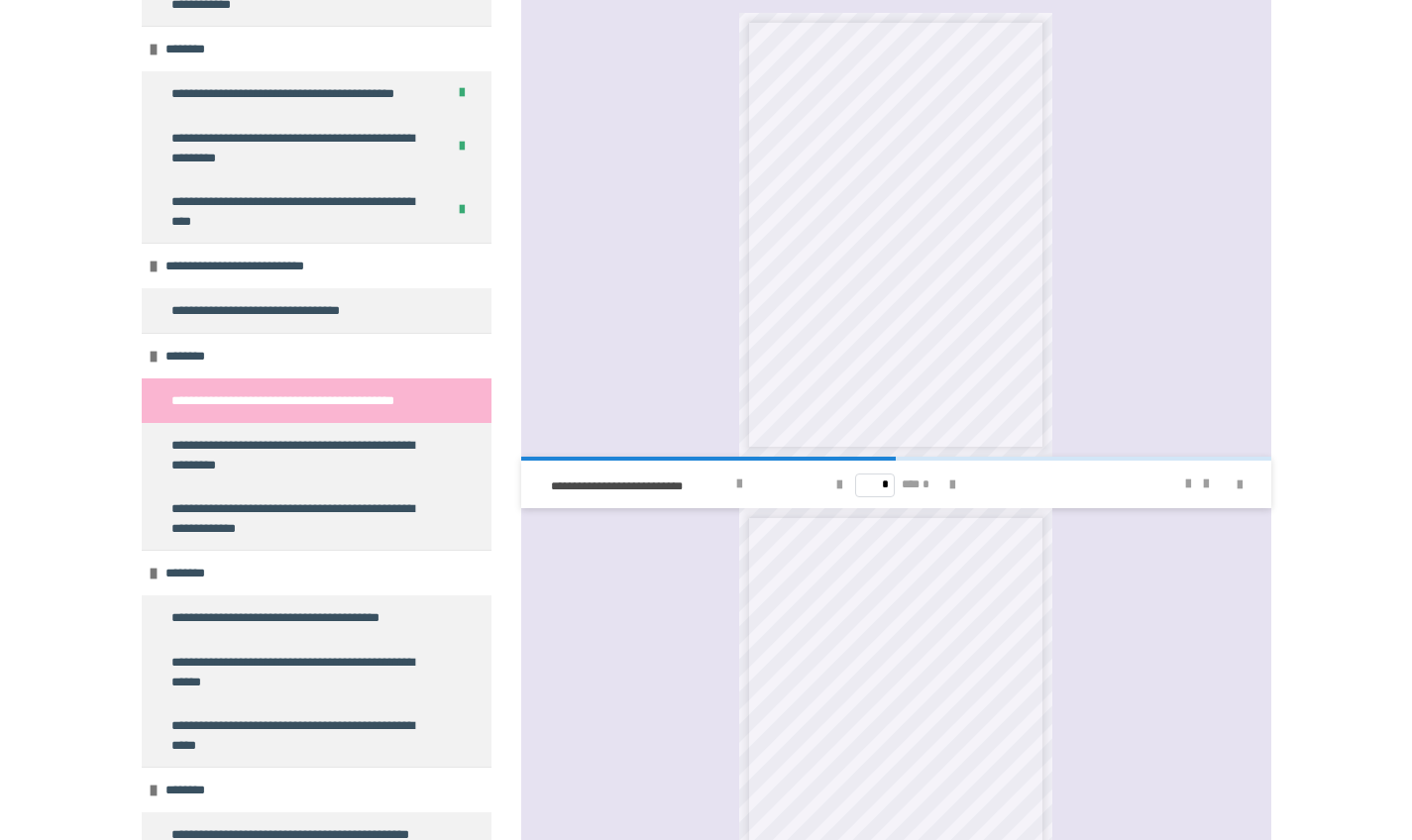 scroll, scrollTop: 3296, scrollLeft: 0, axis: vertical 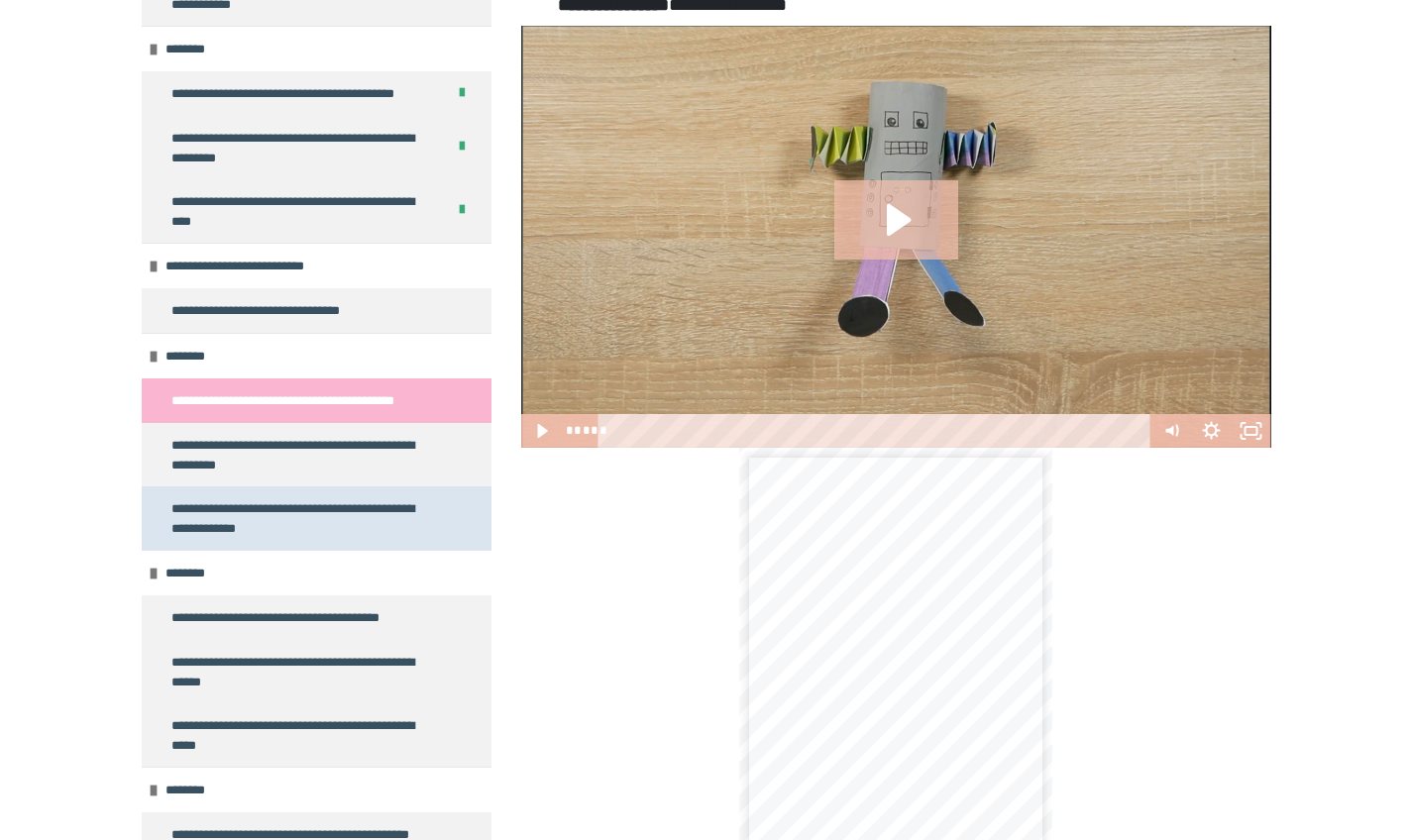 click on "**********" at bounding box center [301, 518] 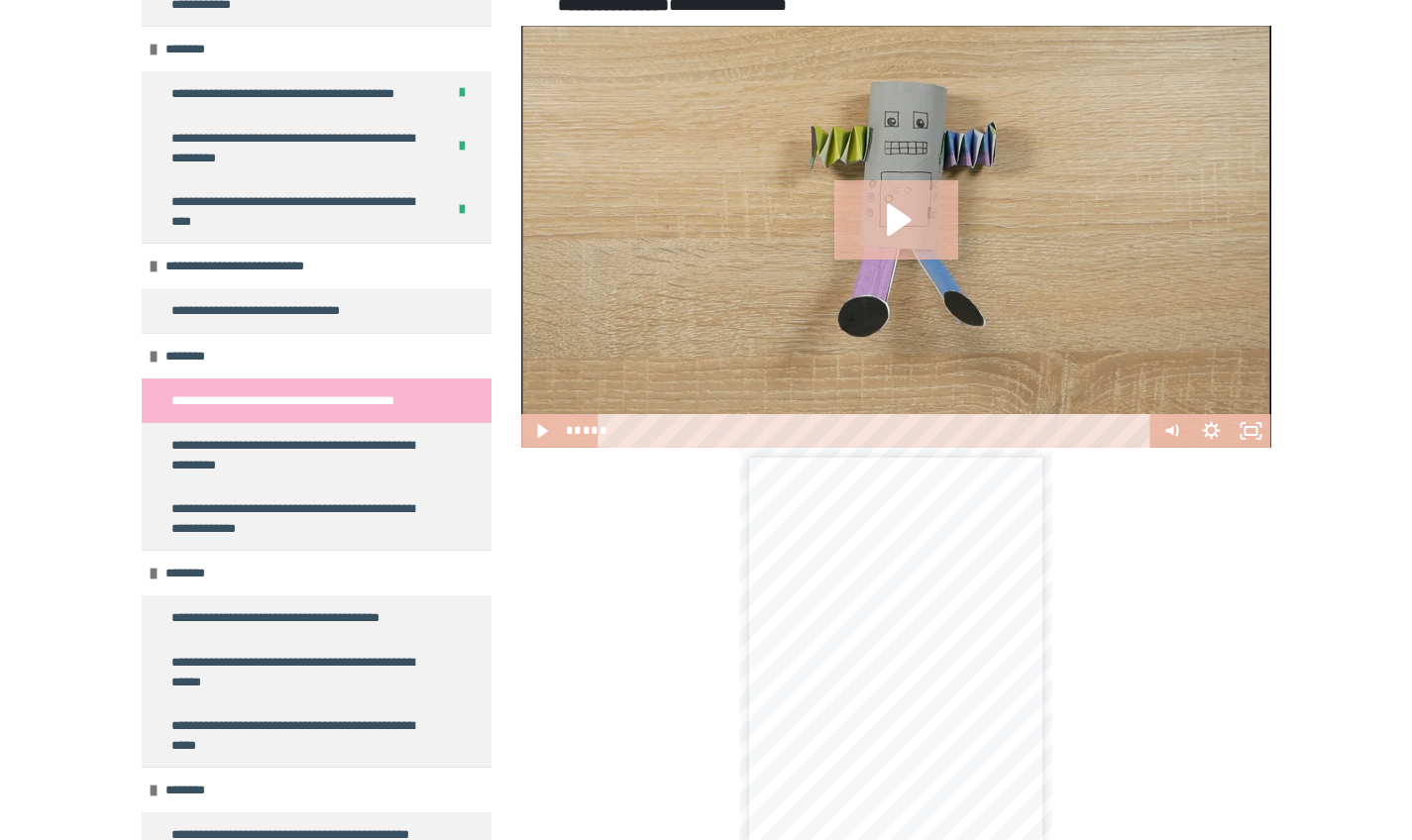 scroll, scrollTop: 220, scrollLeft: 0, axis: vertical 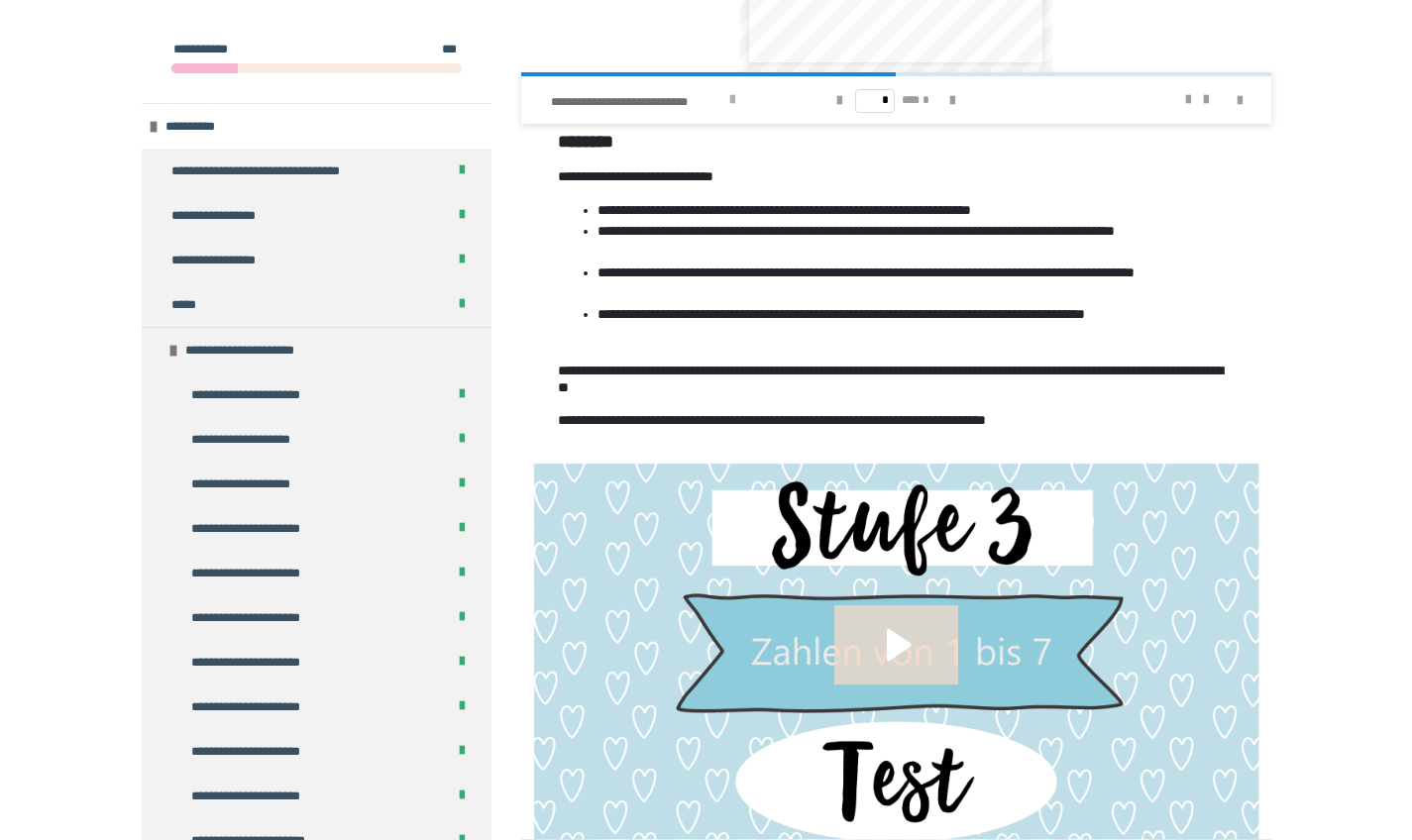 click at bounding box center (732, 100) 